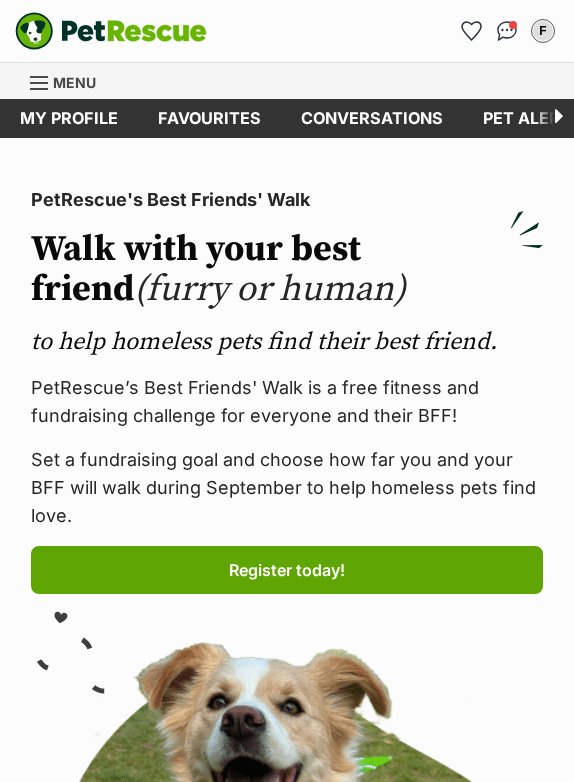 scroll, scrollTop: 0, scrollLeft: 0, axis: both 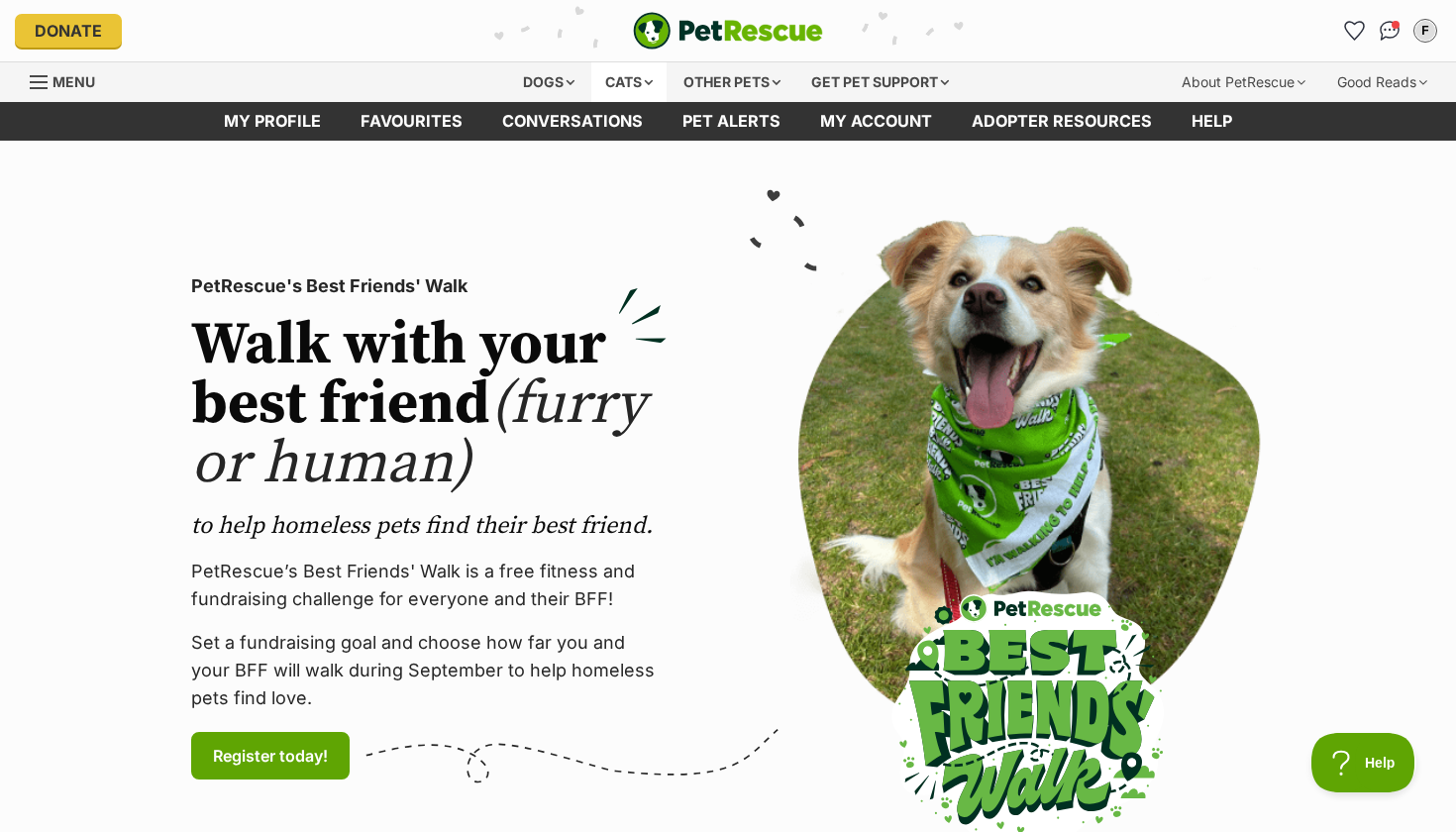 click on "Cats" at bounding box center (629, 82) 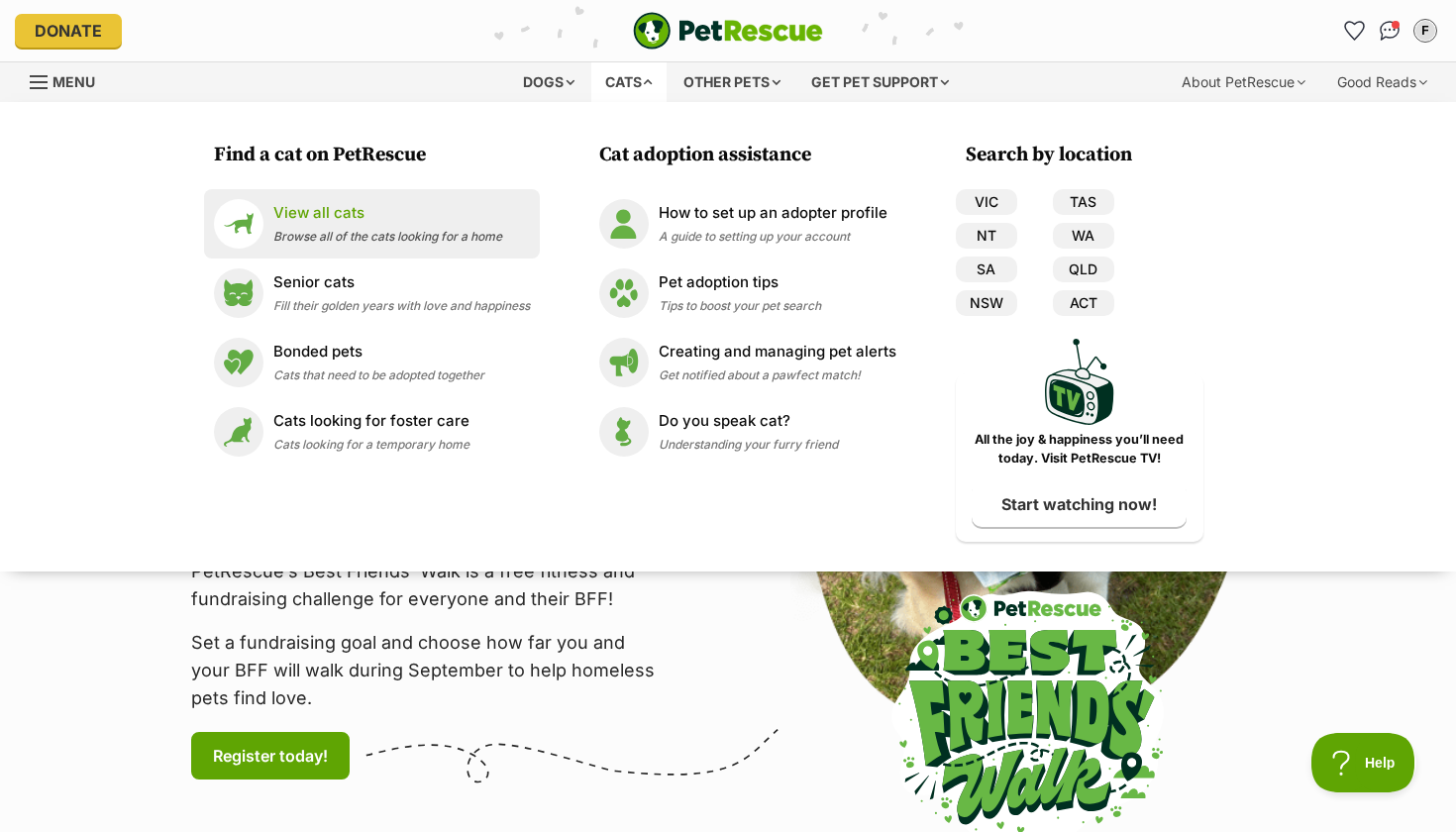 scroll, scrollTop: 0, scrollLeft: 0, axis: both 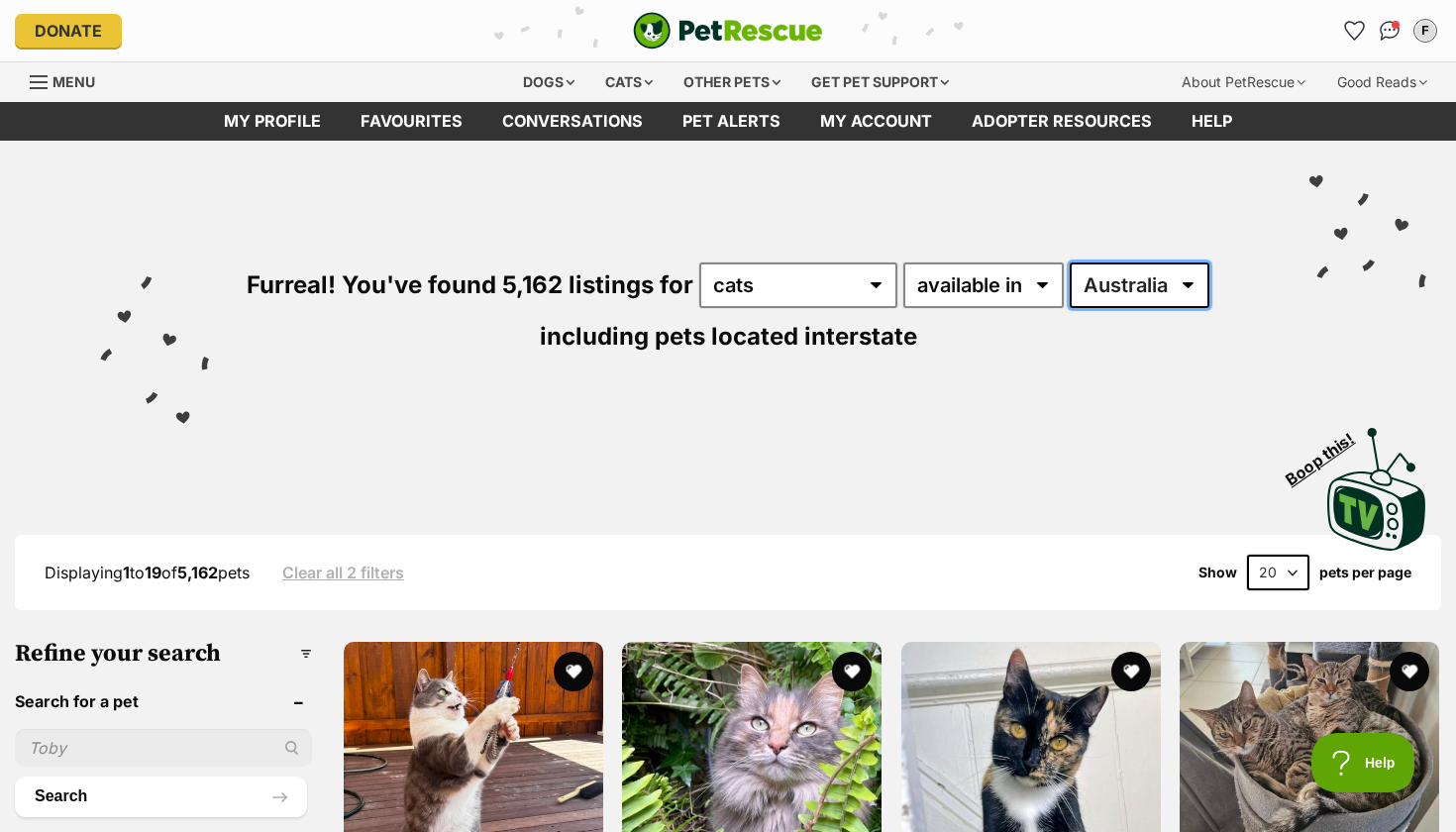 select on "VIC" 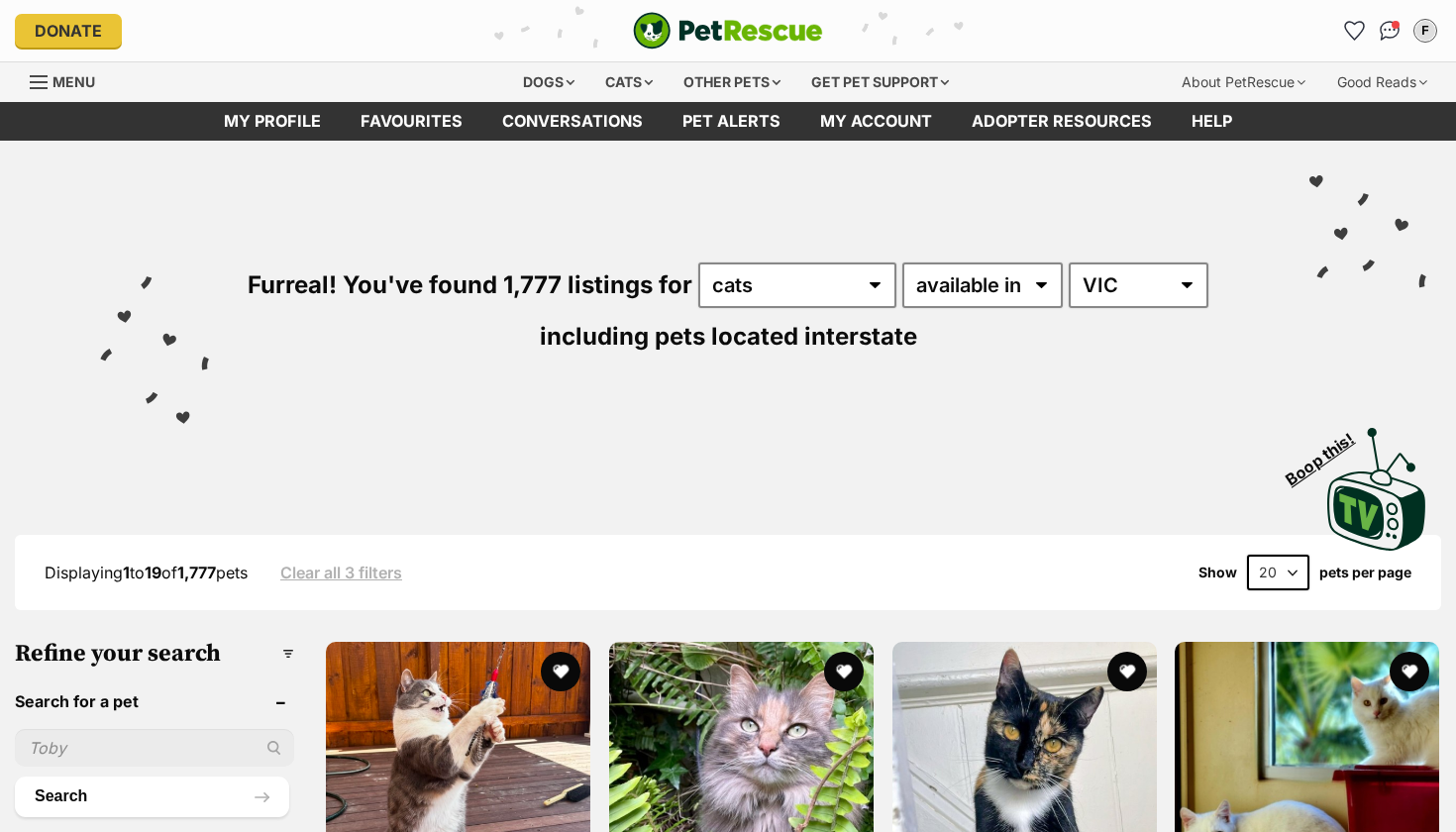 scroll, scrollTop: 3, scrollLeft: 0, axis: vertical 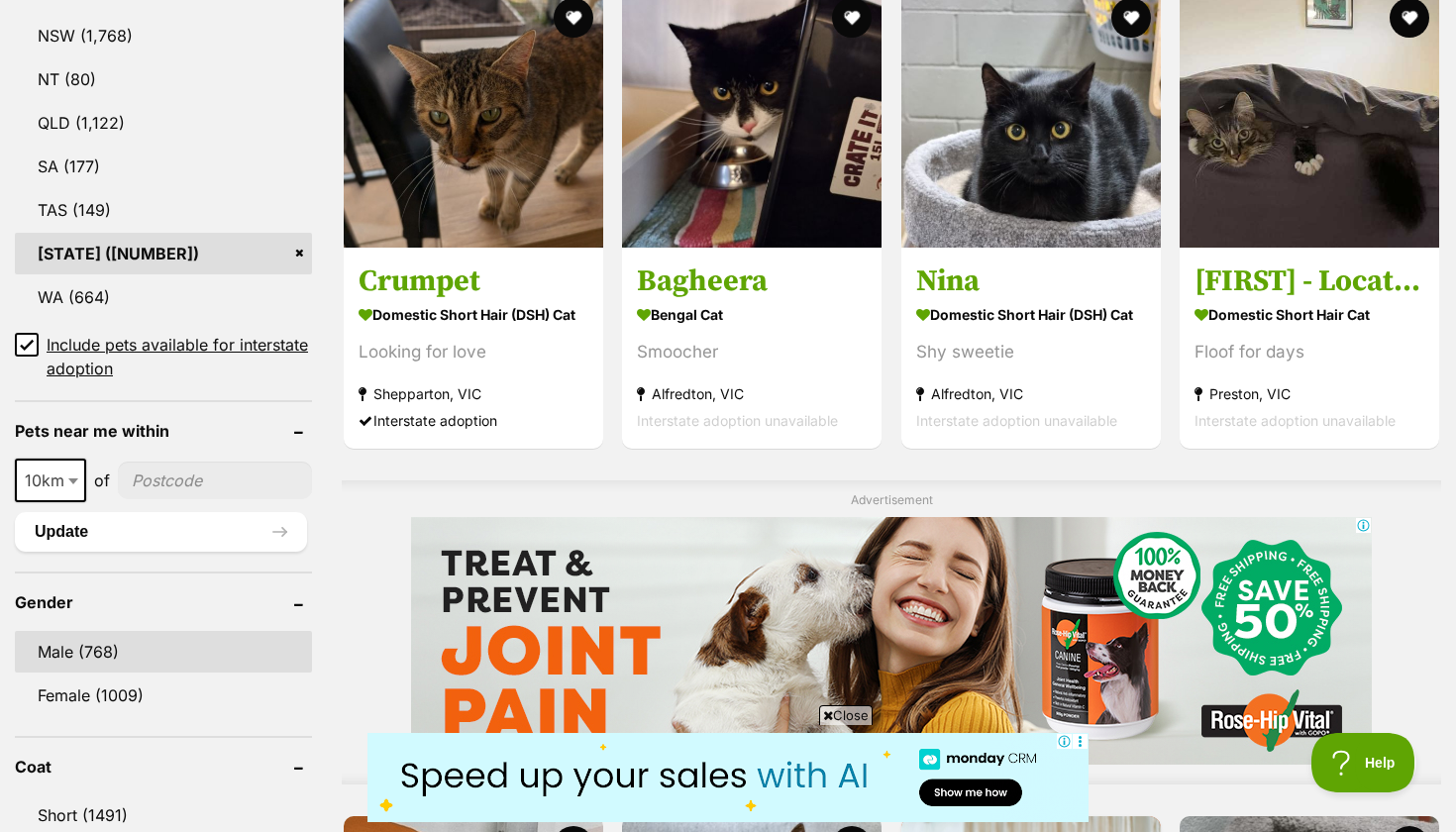 click on "Male (768)" at bounding box center (163, 652) 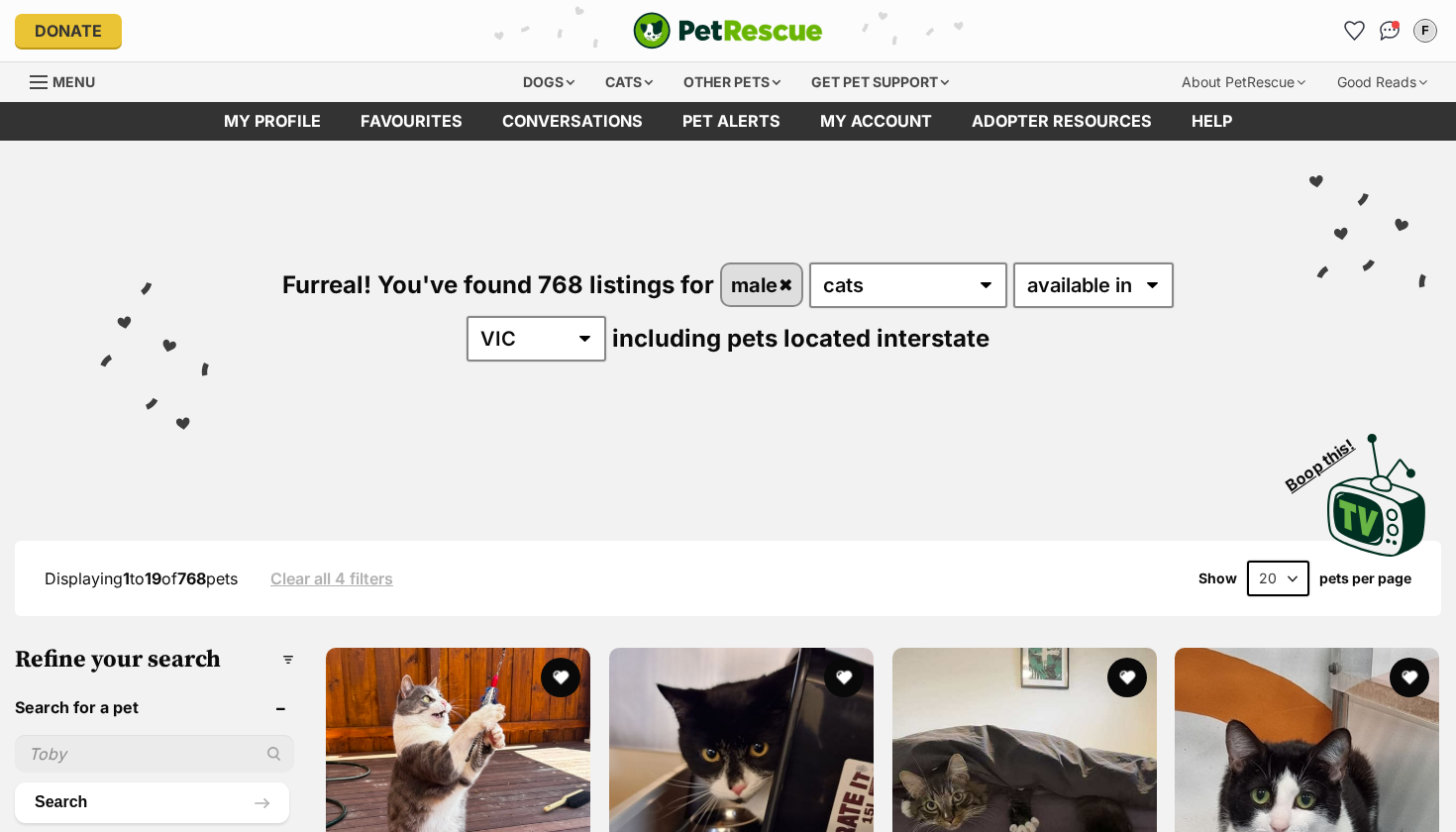 scroll, scrollTop: 0, scrollLeft: 0, axis: both 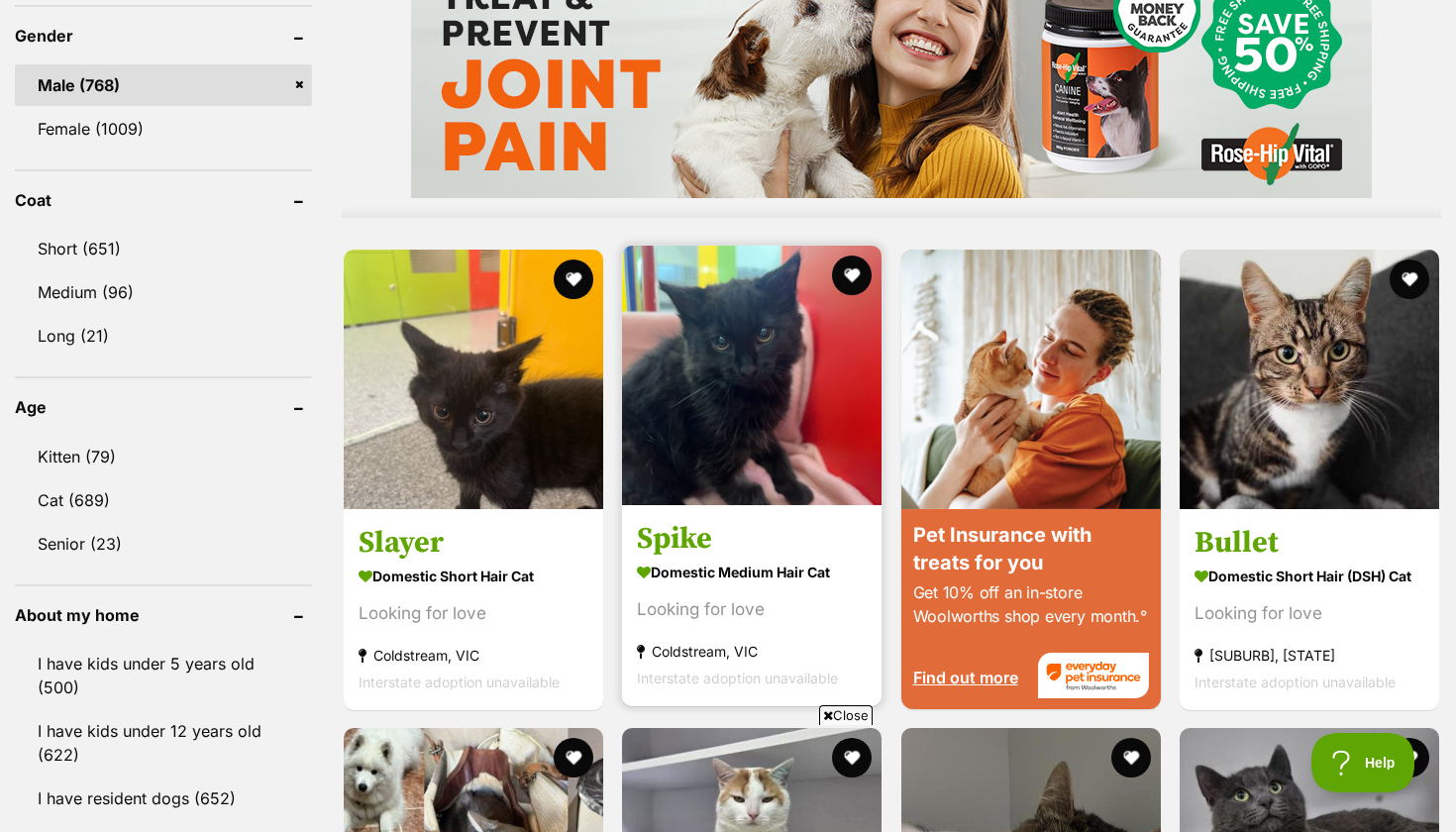 click at bounding box center (752, 375) 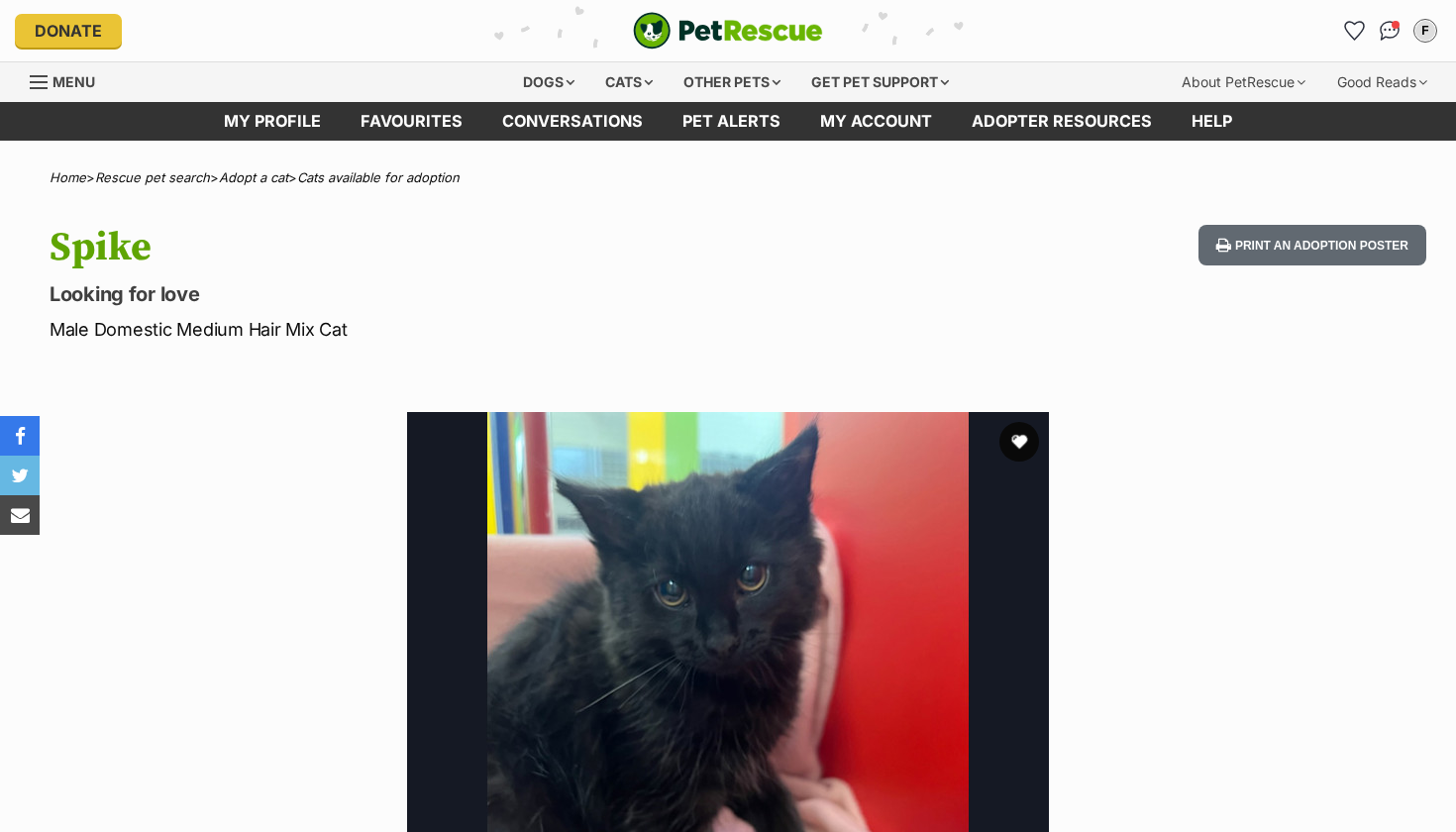 scroll, scrollTop: 282, scrollLeft: 0, axis: vertical 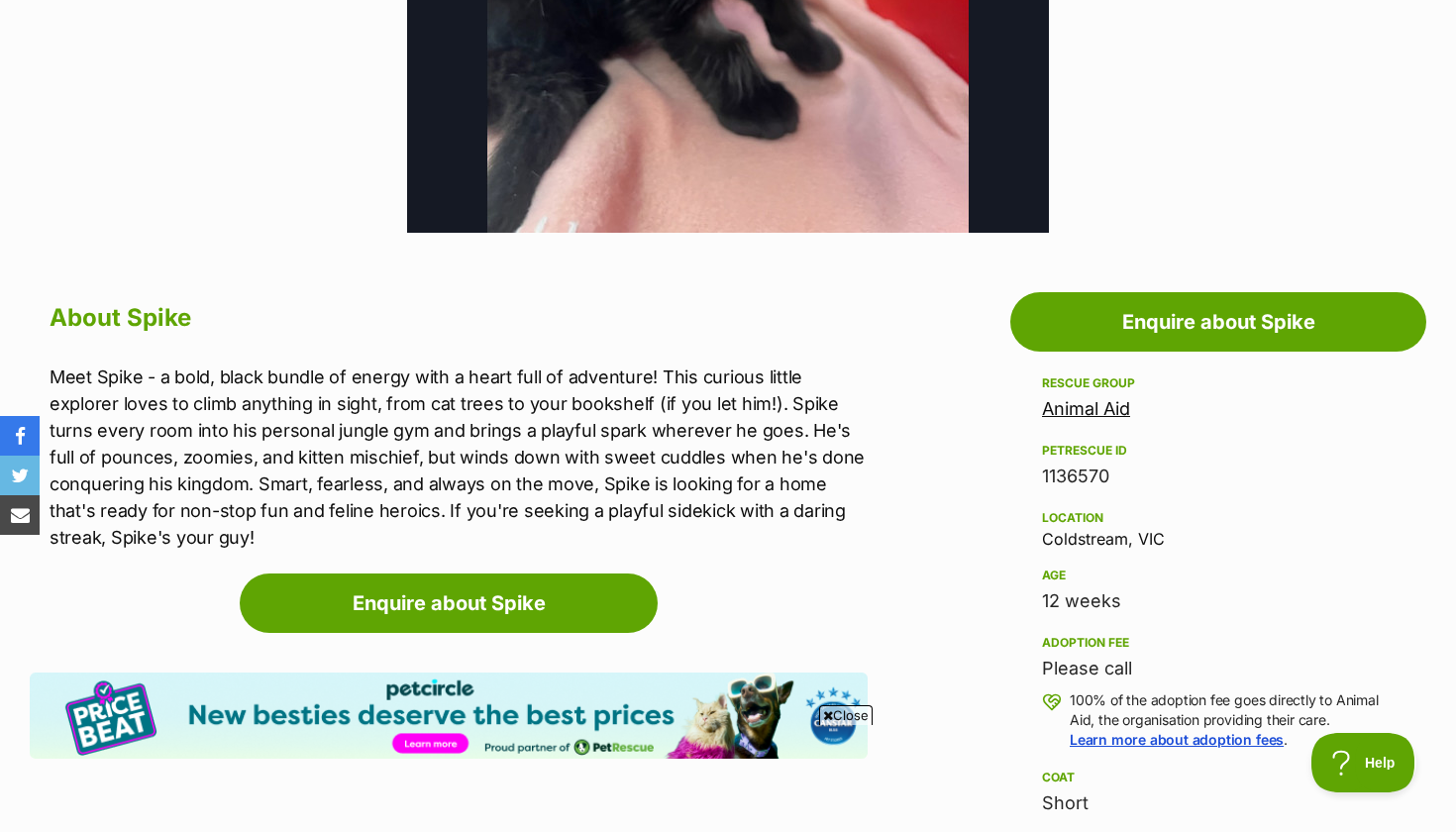 drag, startPoint x: 1170, startPoint y: 539, endPoint x: 1030, endPoint y: 542, distance: 140.0321 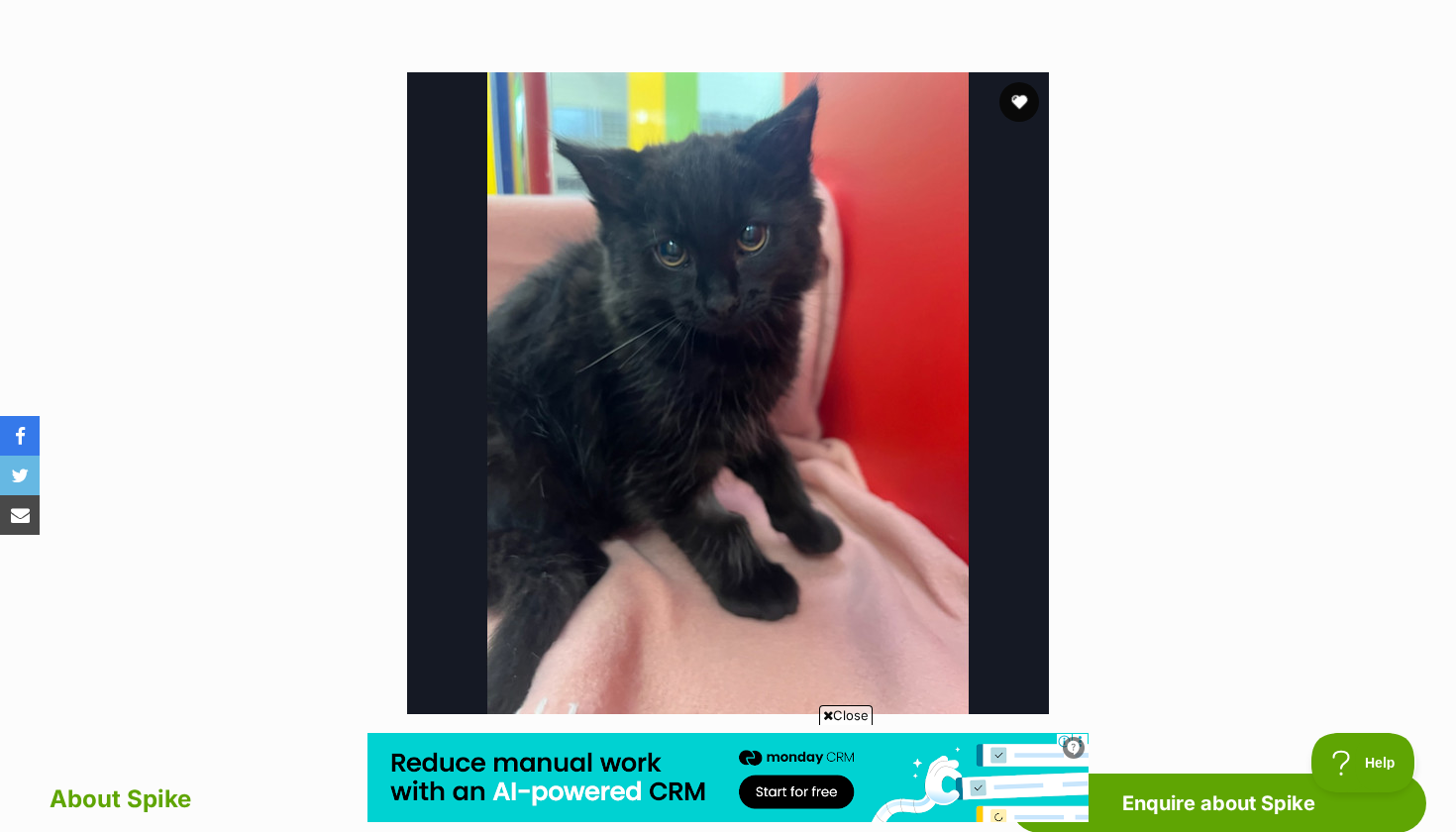 scroll, scrollTop: 0, scrollLeft: 0, axis: both 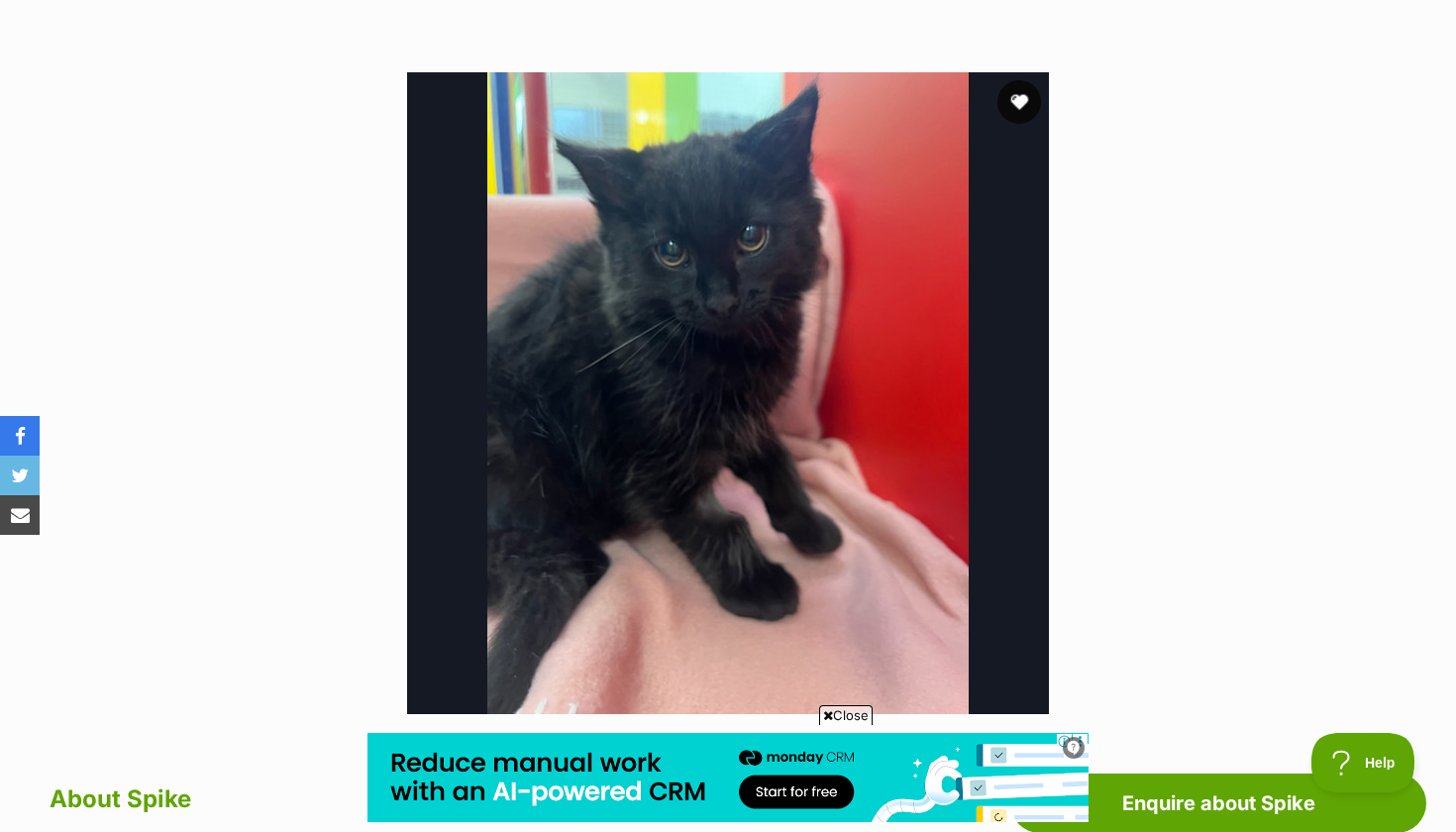 click at bounding box center [1019, 102] 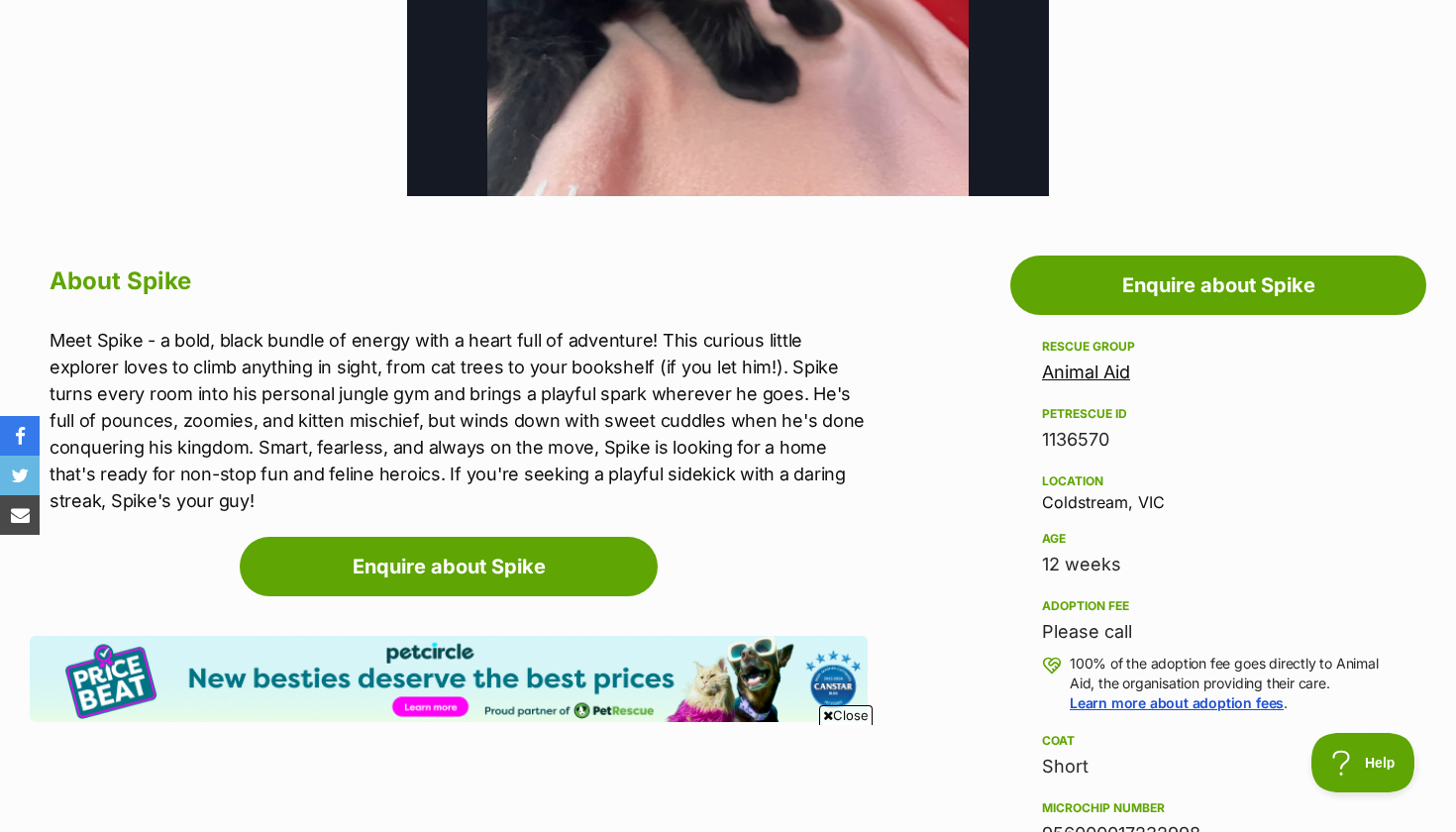 scroll, scrollTop: 860, scrollLeft: 0, axis: vertical 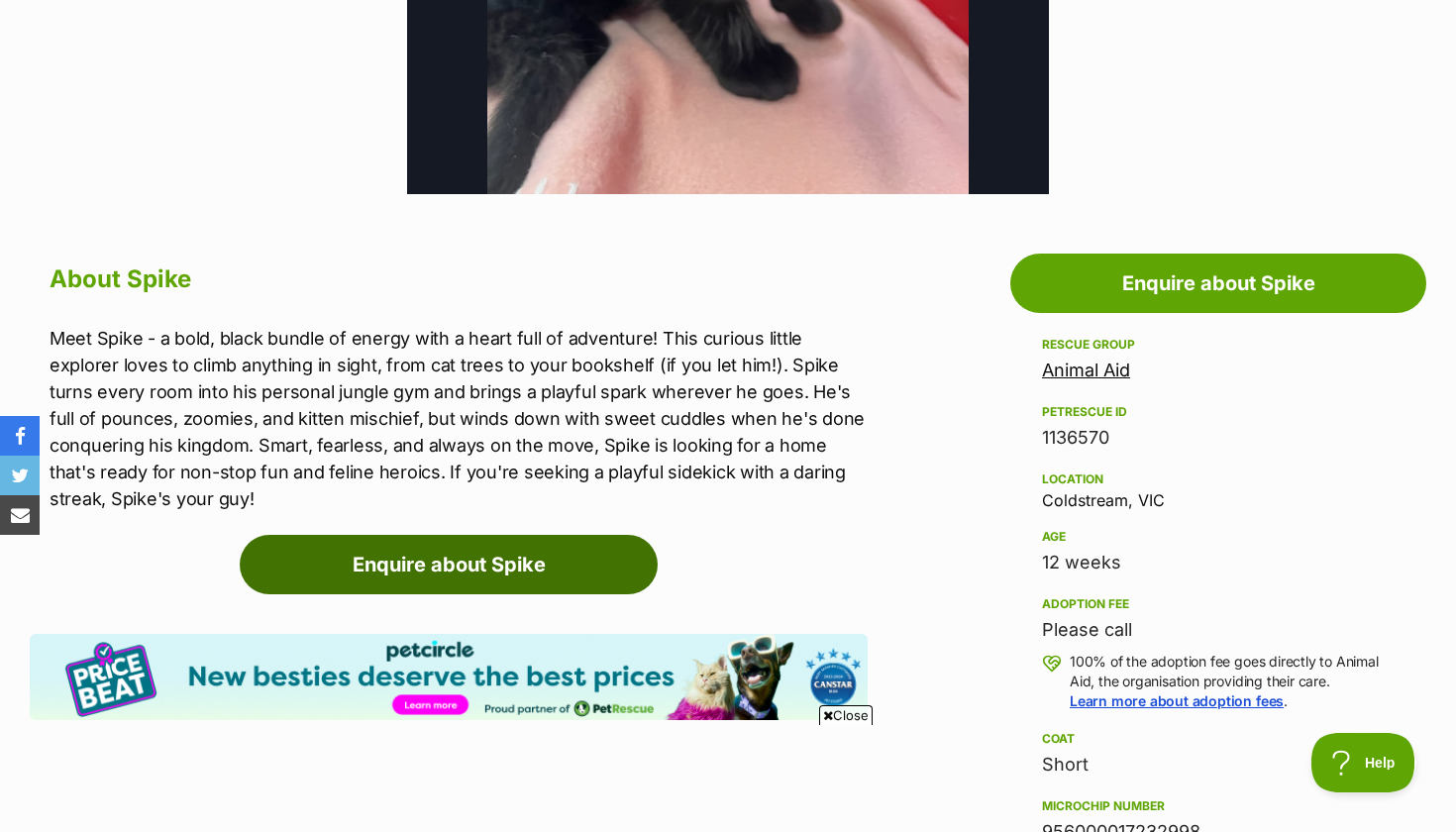 click on "Enquire about Spike" at bounding box center (449, 565) 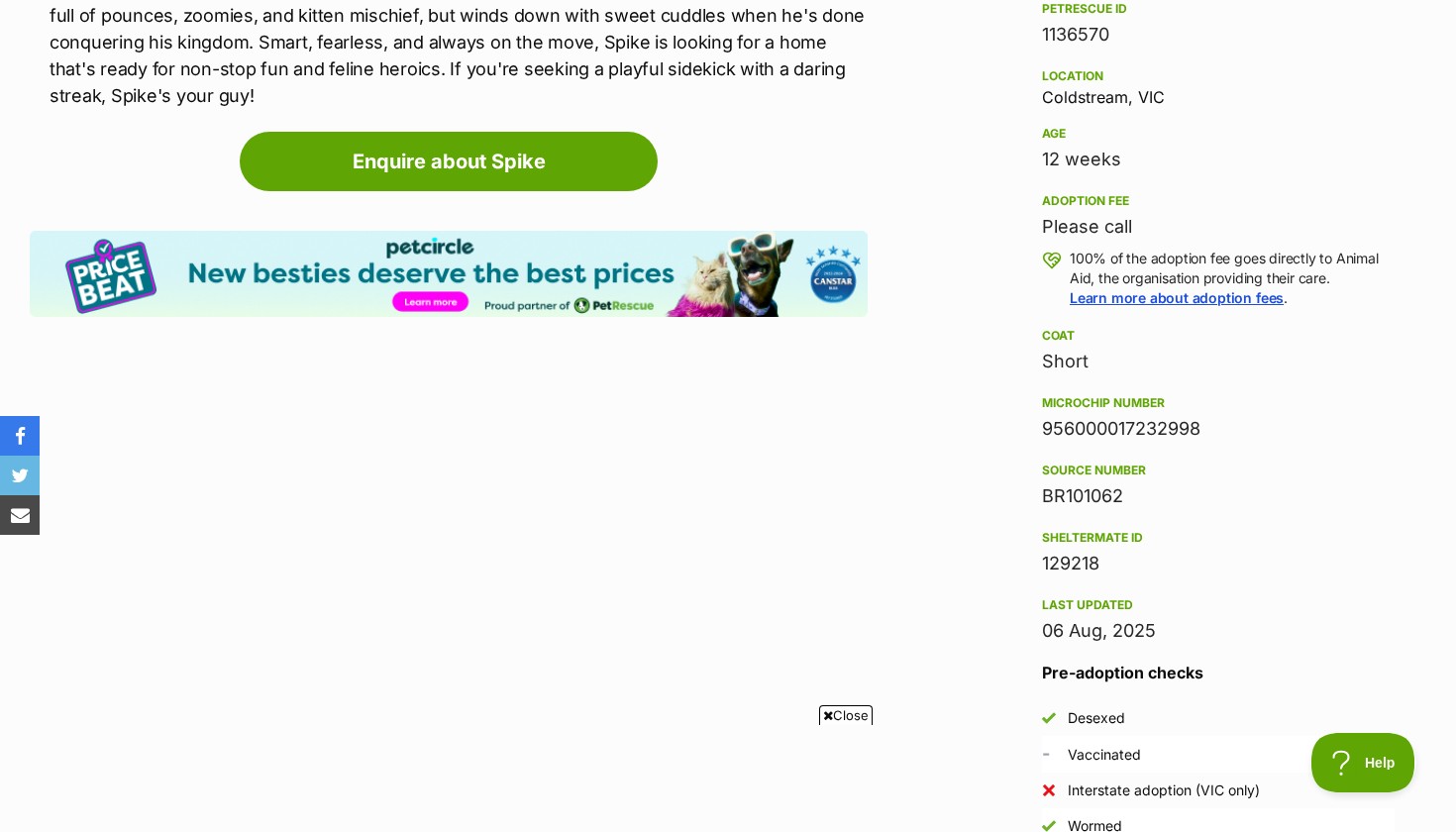 click on "Advertisement
Adoption information
I've been adopted!
This pet is no longer available
On Hold
Enquire about Spike
Find available pets like this!
Rescue group
Animal Aid
PetRescue ID
1136570
Location
Coldstream, VIC
Age
12 weeks
Adoption fee
Please call
100% of the adoption fee goes directly to Animal Aid, the organisation providing their care.
Learn more about adoption fees .
Coat
Short
Microchip number
956000017232998
Source number
BR101062
Sheltermate ID
129218
Last updated
06 Aug, 2025
Pre-adoption checks
Desexed
-
Vaccinated
Interstate adoption (VIC only)
Wormed
About Spike
This pet has been adopted and found love with its new family.
The rescue group is no longer taking adoption applications for this pet." at bounding box center [728, 905] 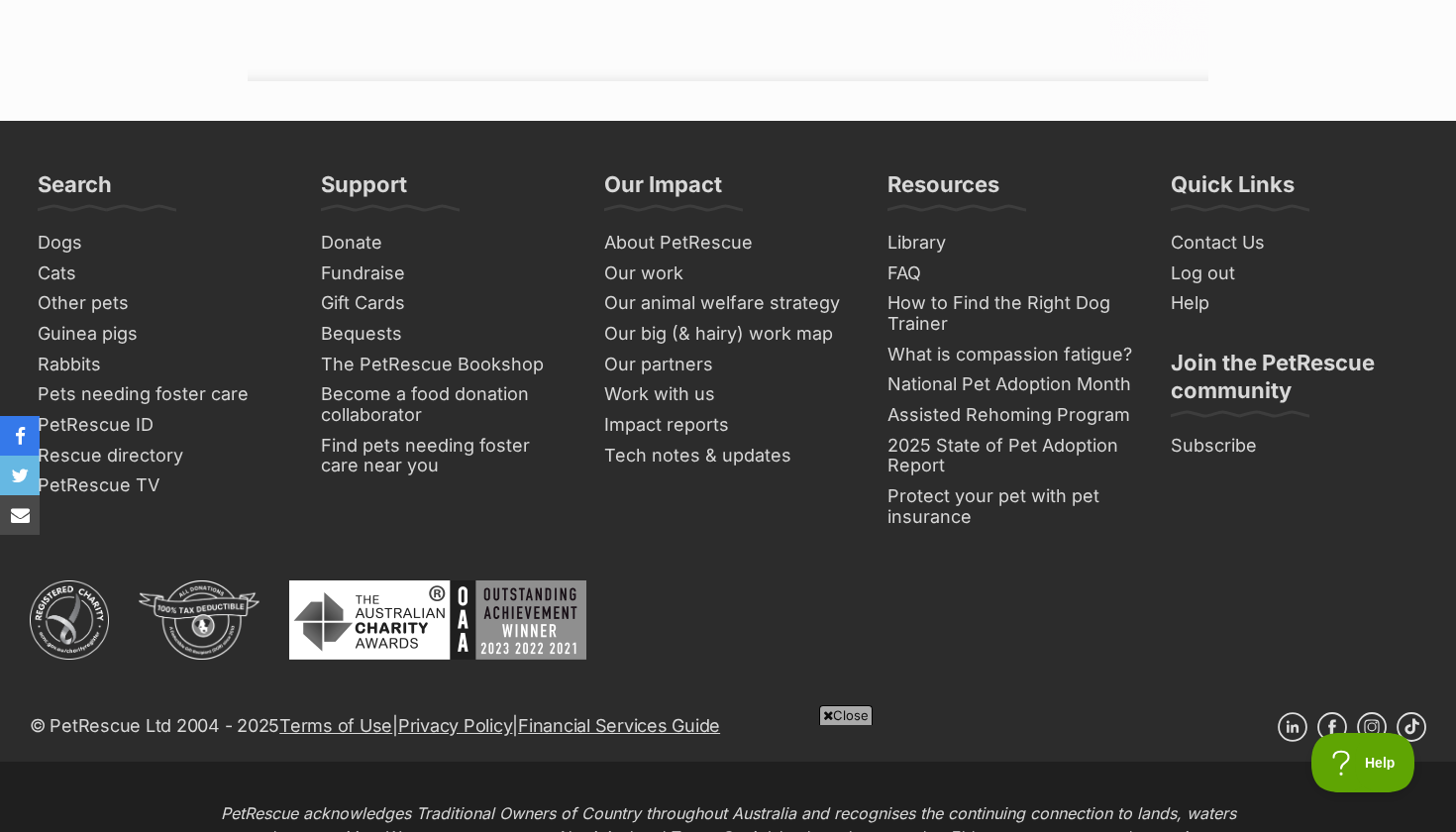 scroll, scrollTop: 0, scrollLeft: 0, axis: both 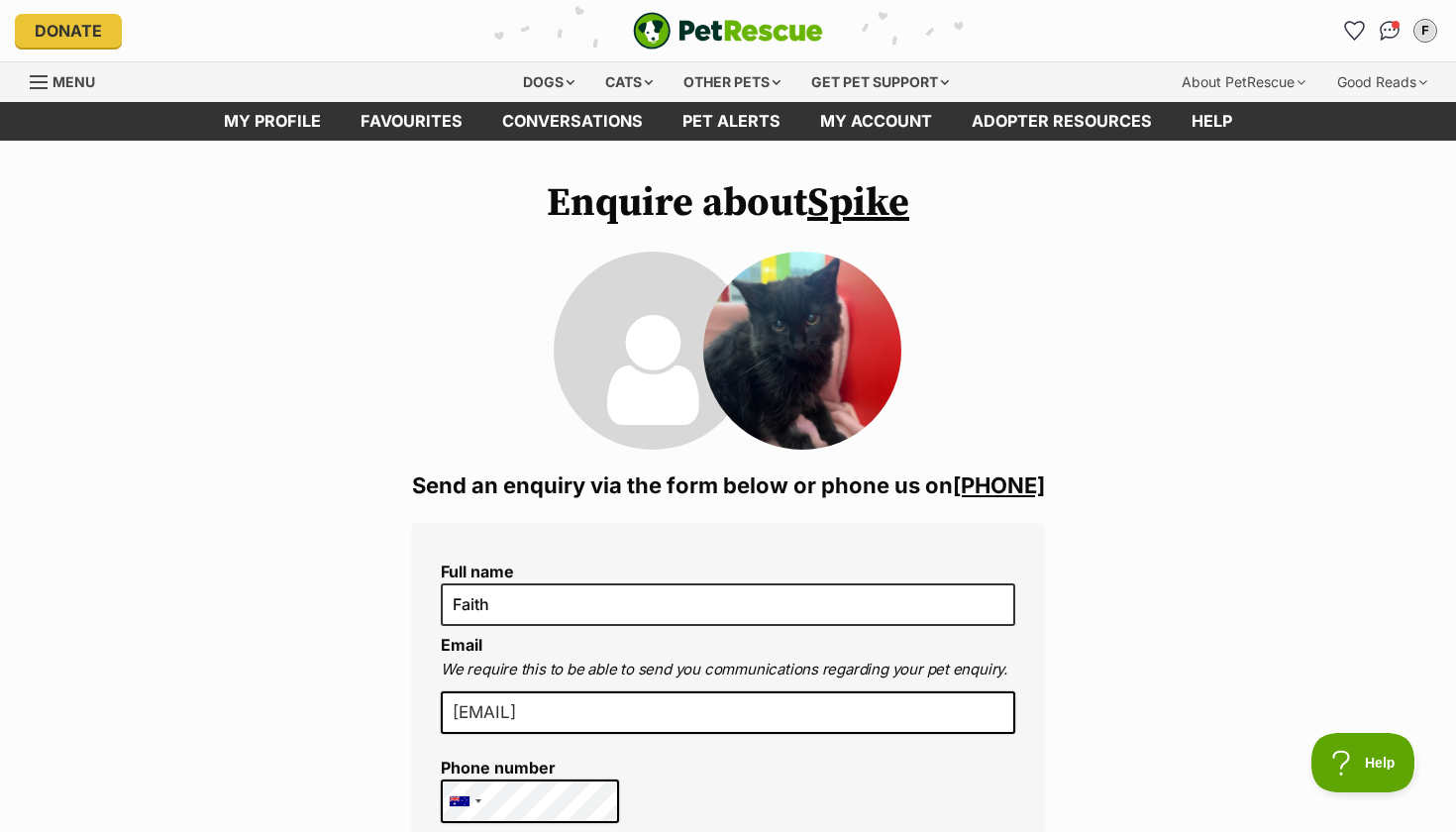 click on "03 97*****" at bounding box center (998, 485) 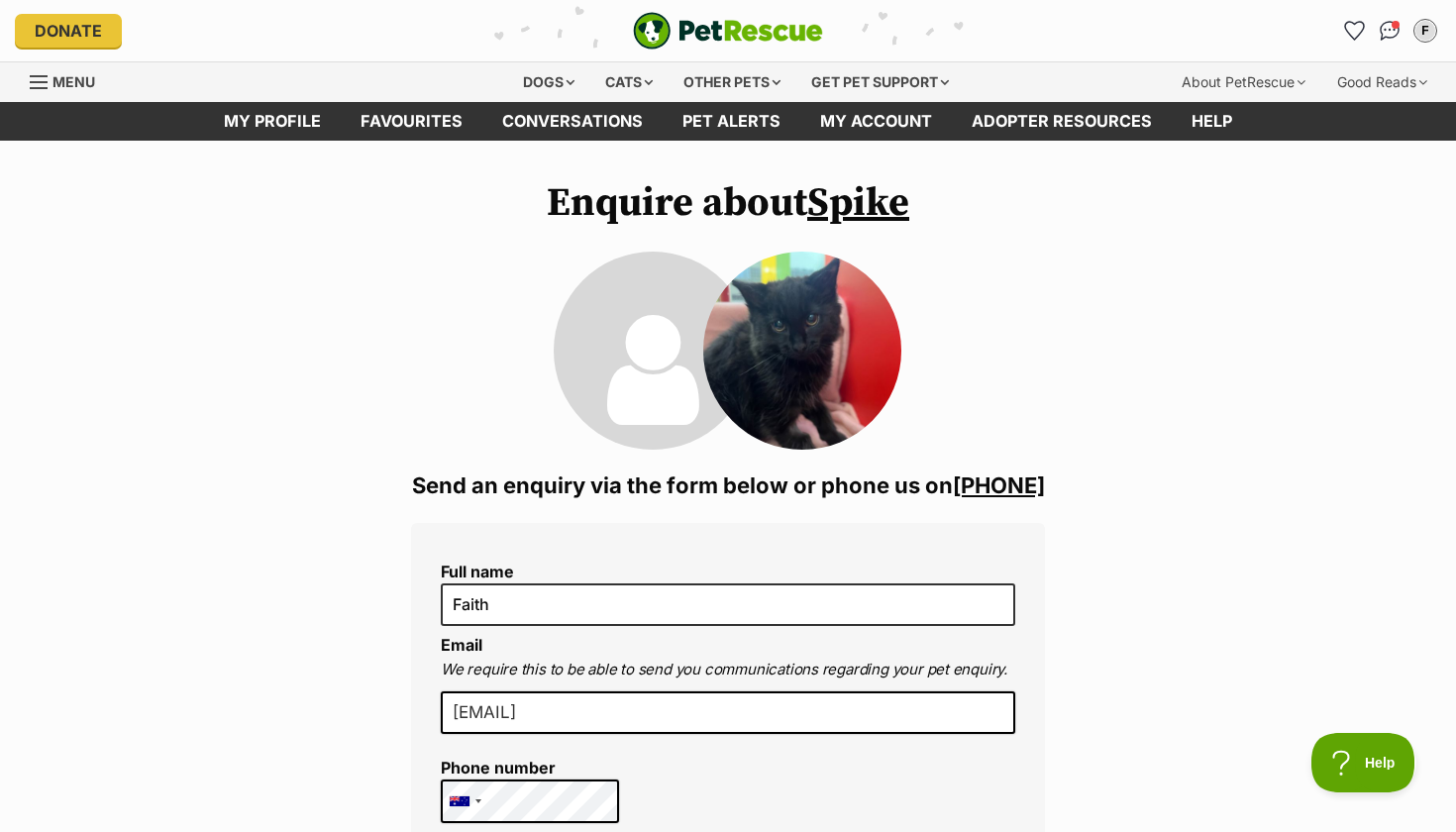 scroll, scrollTop: 0, scrollLeft: 0, axis: both 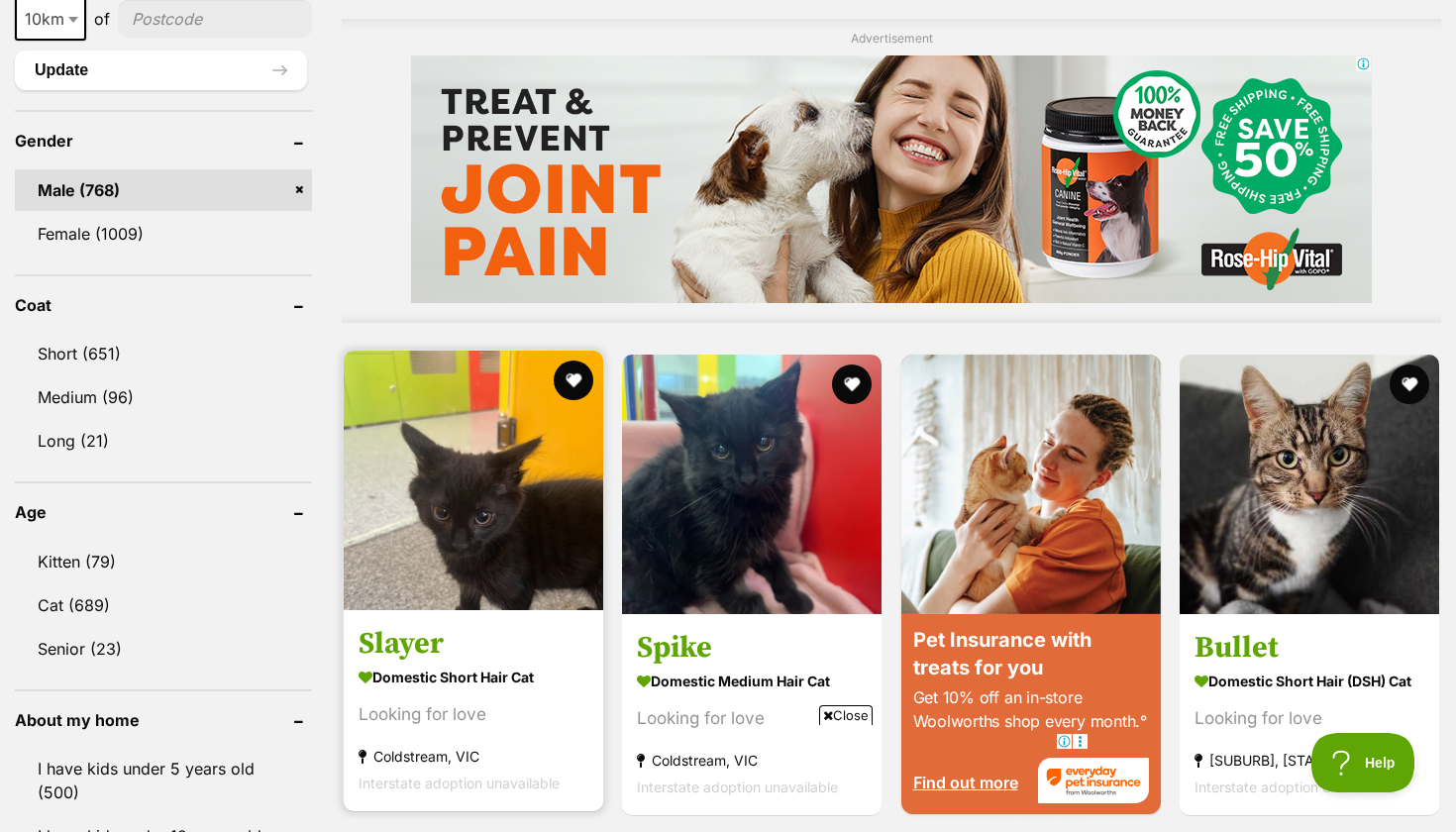 click at bounding box center (473, 480) 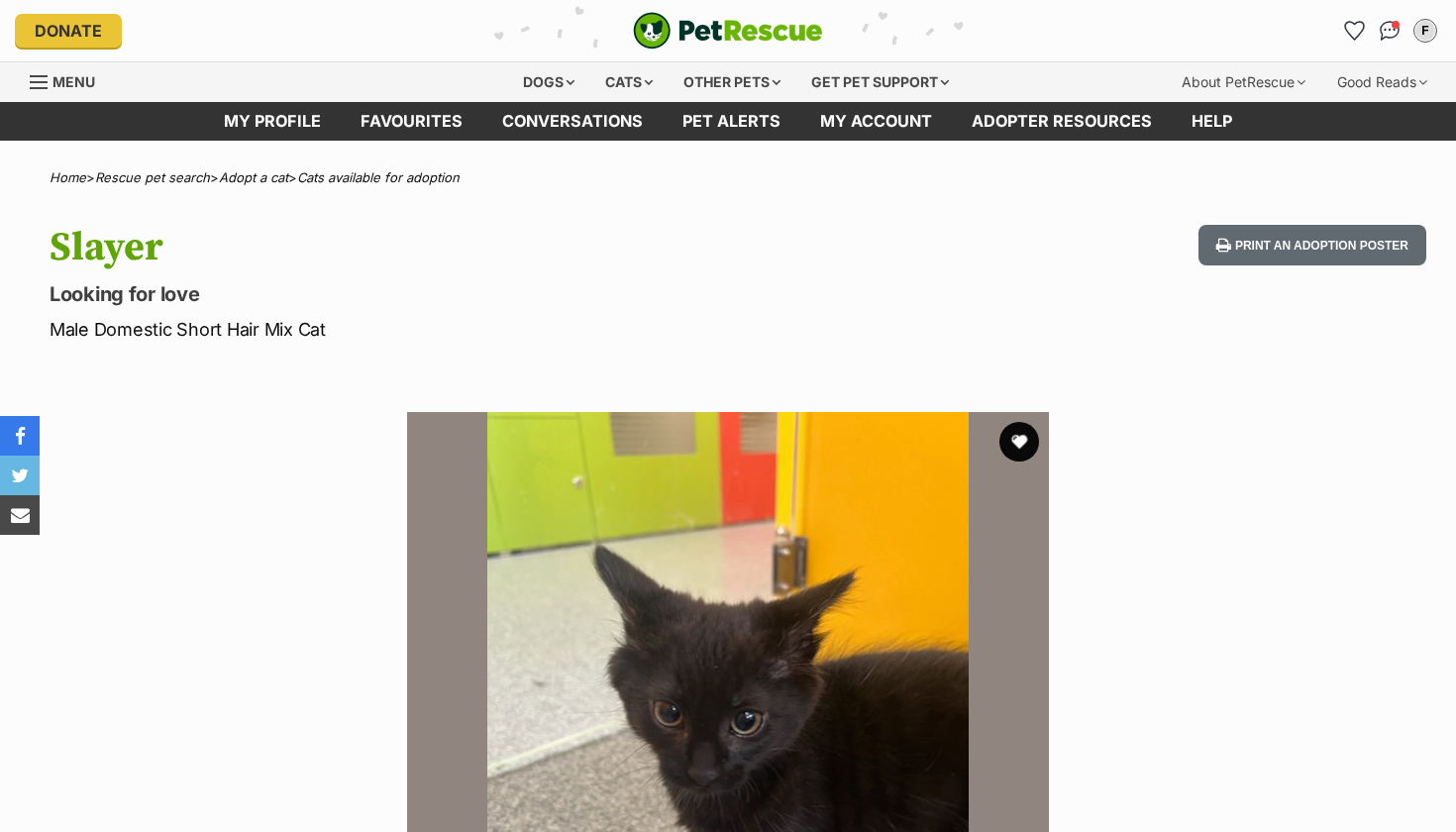 scroll, scrollTop: 169, scrollLeft: 0, axis: vertical 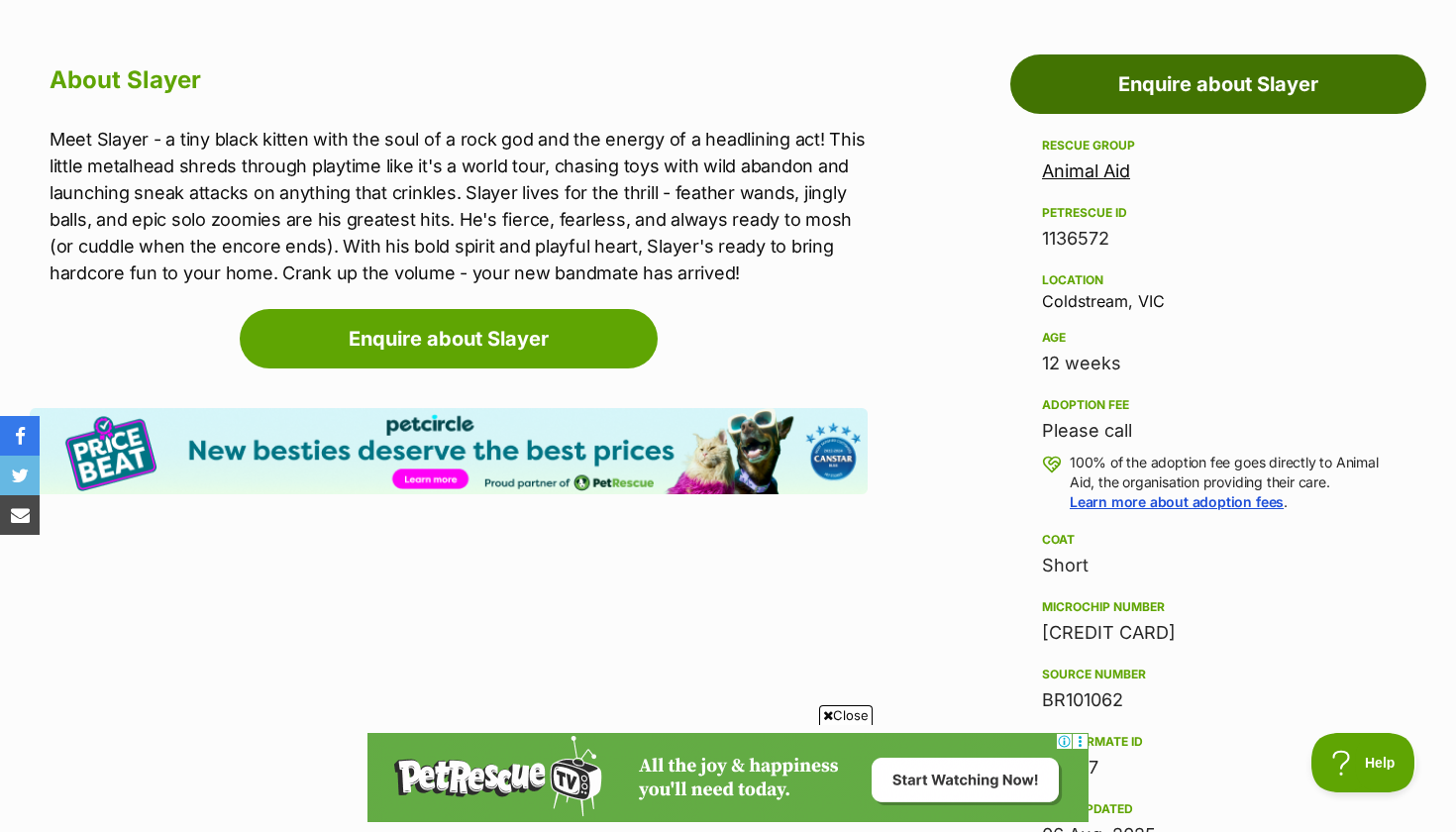 click on "Enquire about Slayer" at bounding box center [1218, 84] 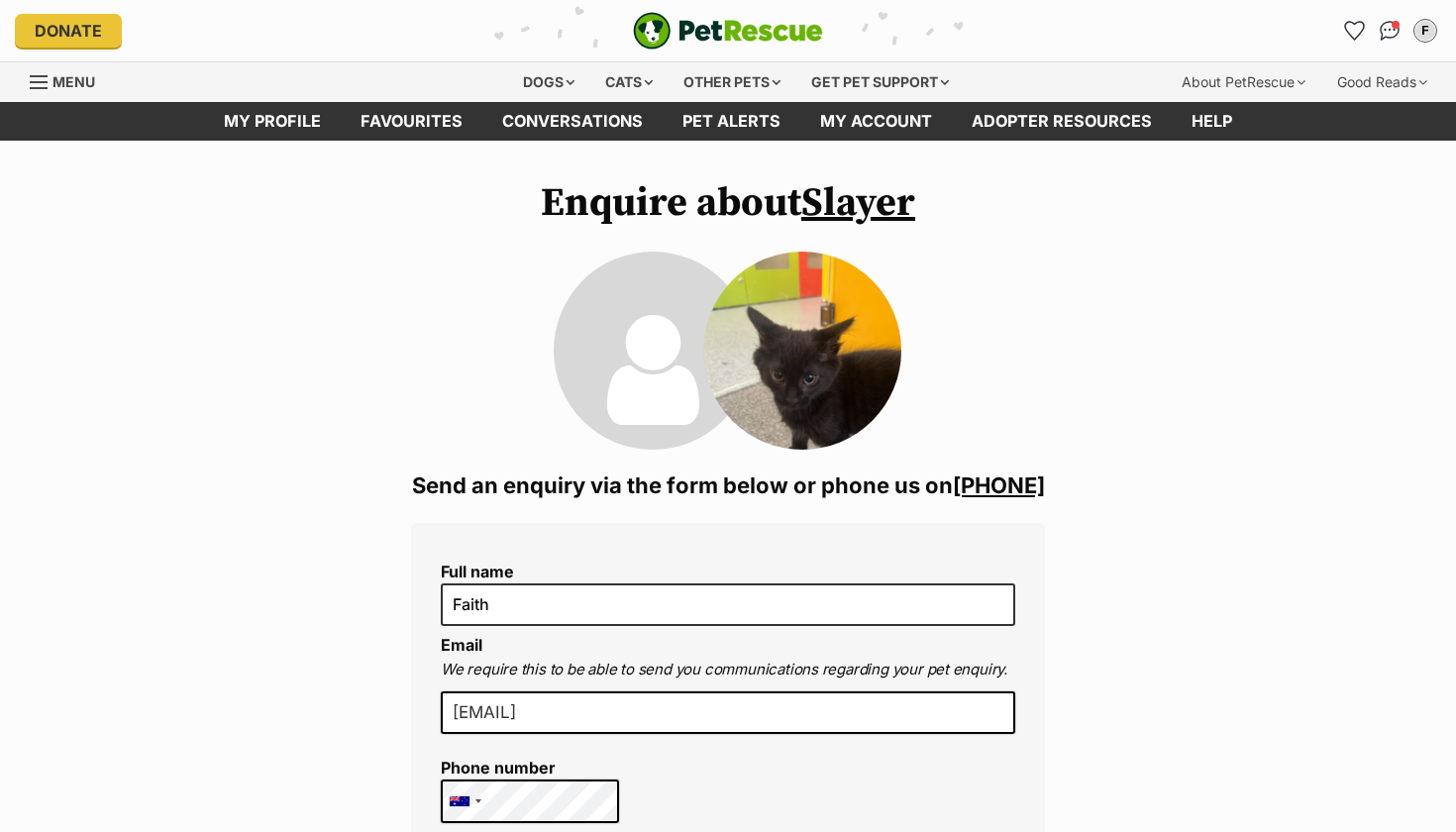 scroll, scrollTop: 0, scrollLeft: 0, axis: both 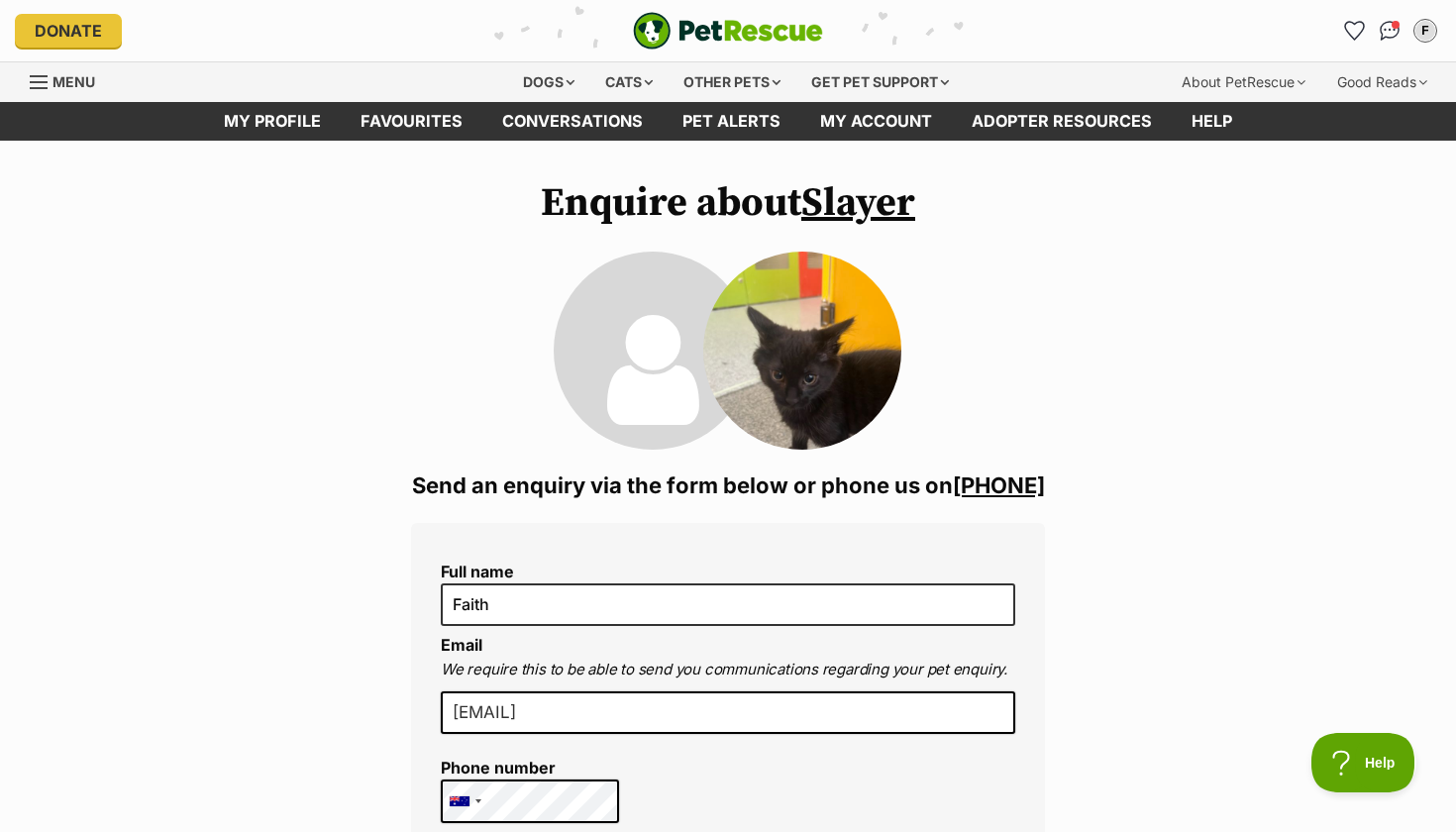 click on "03 97*****" at bounding box center [998, 485] 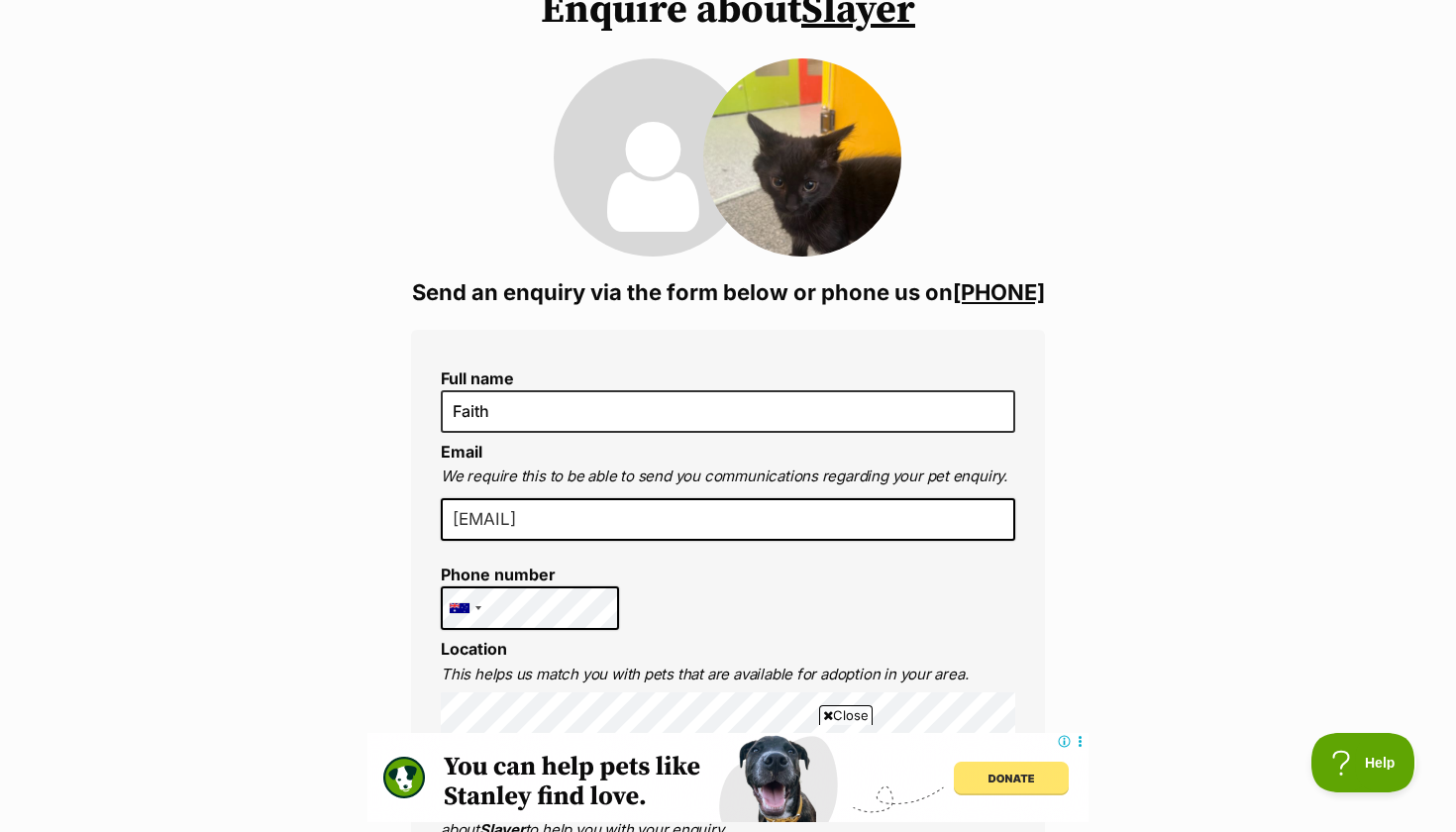 scroll, scrollTop: 191, scrollLeft: 0, axis: vertical 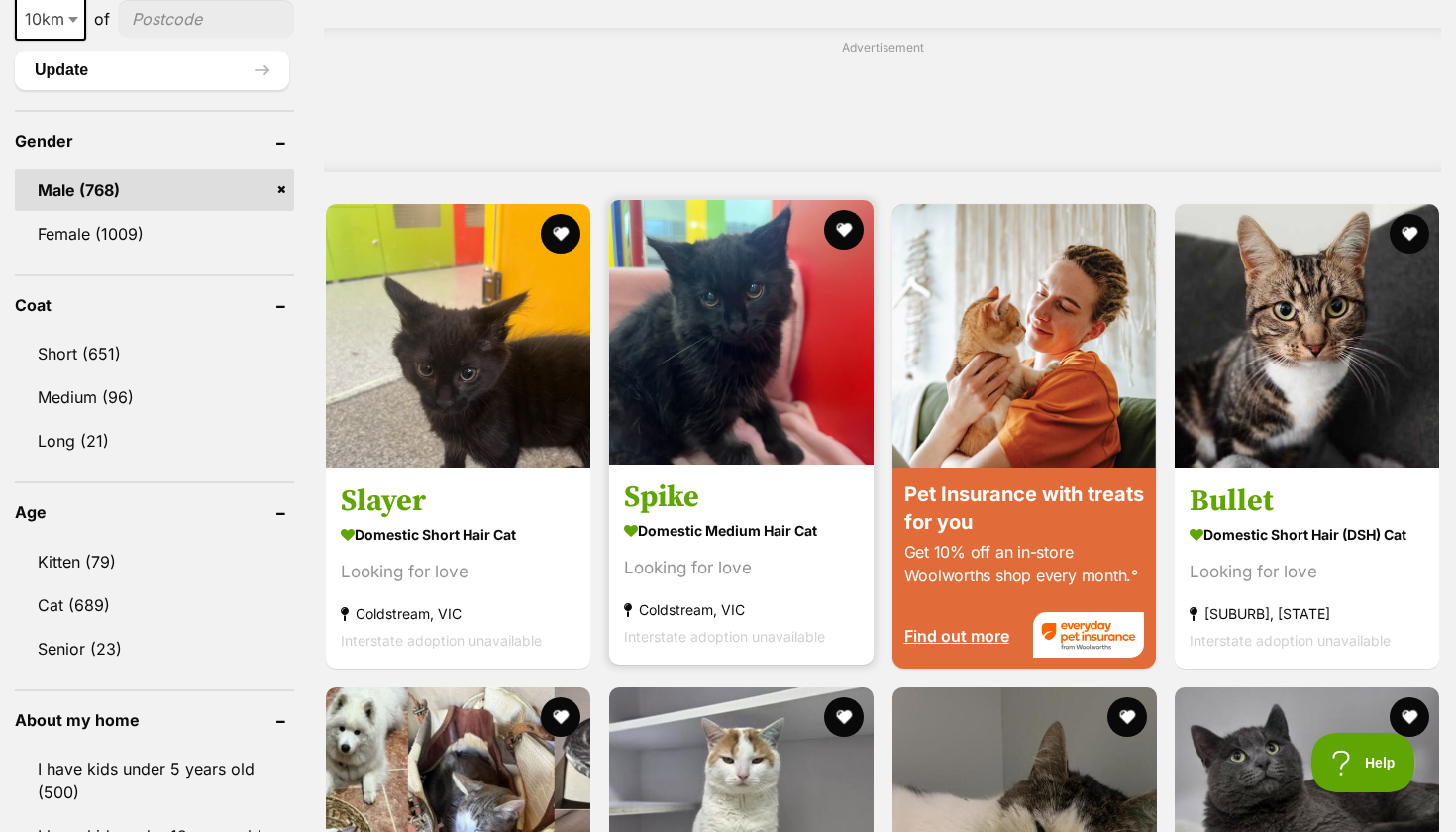 click at bounding box center (741, 332) 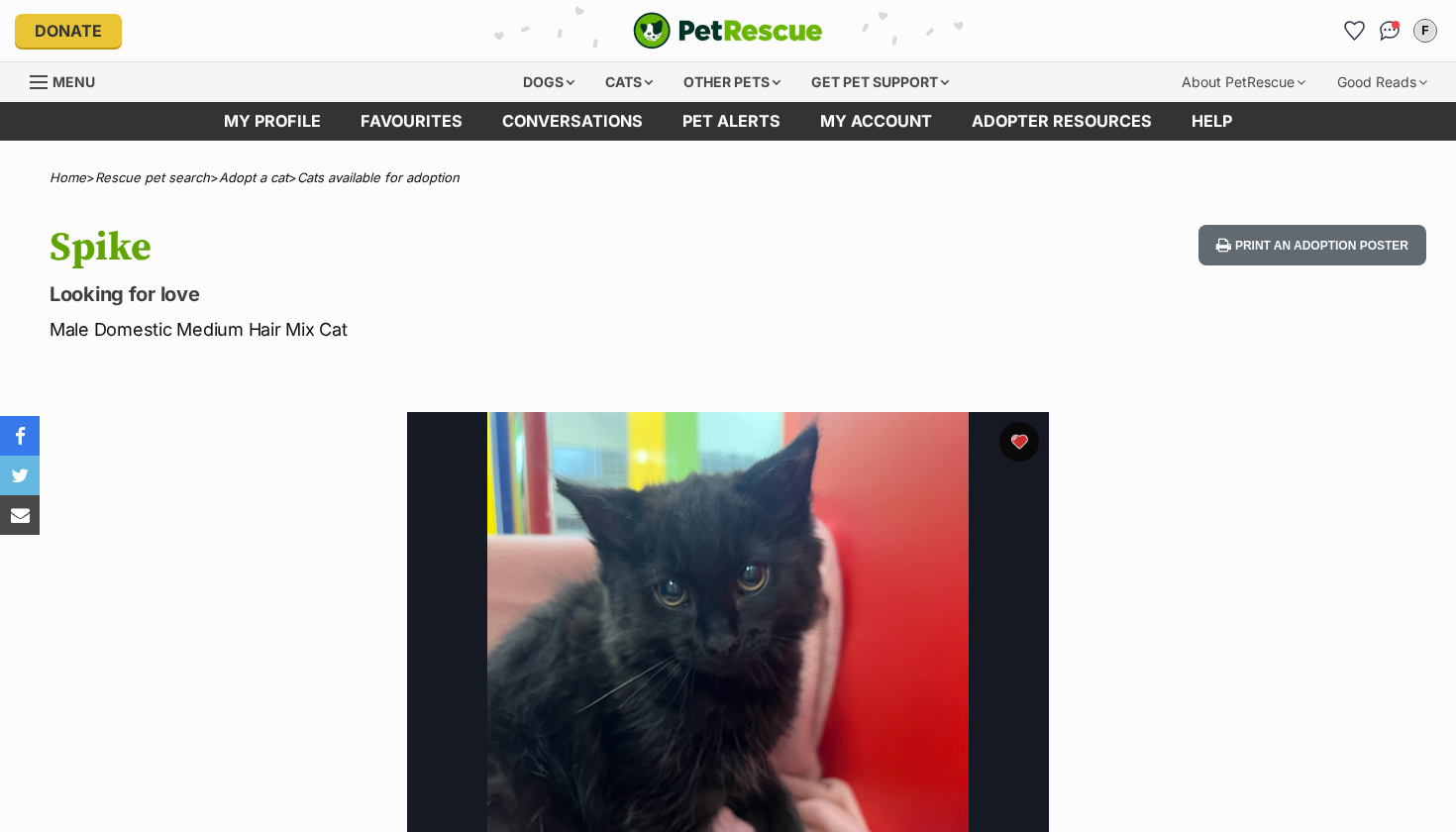 scroll, scrollTop: 207, scrollLeft: 0, axis: vertical 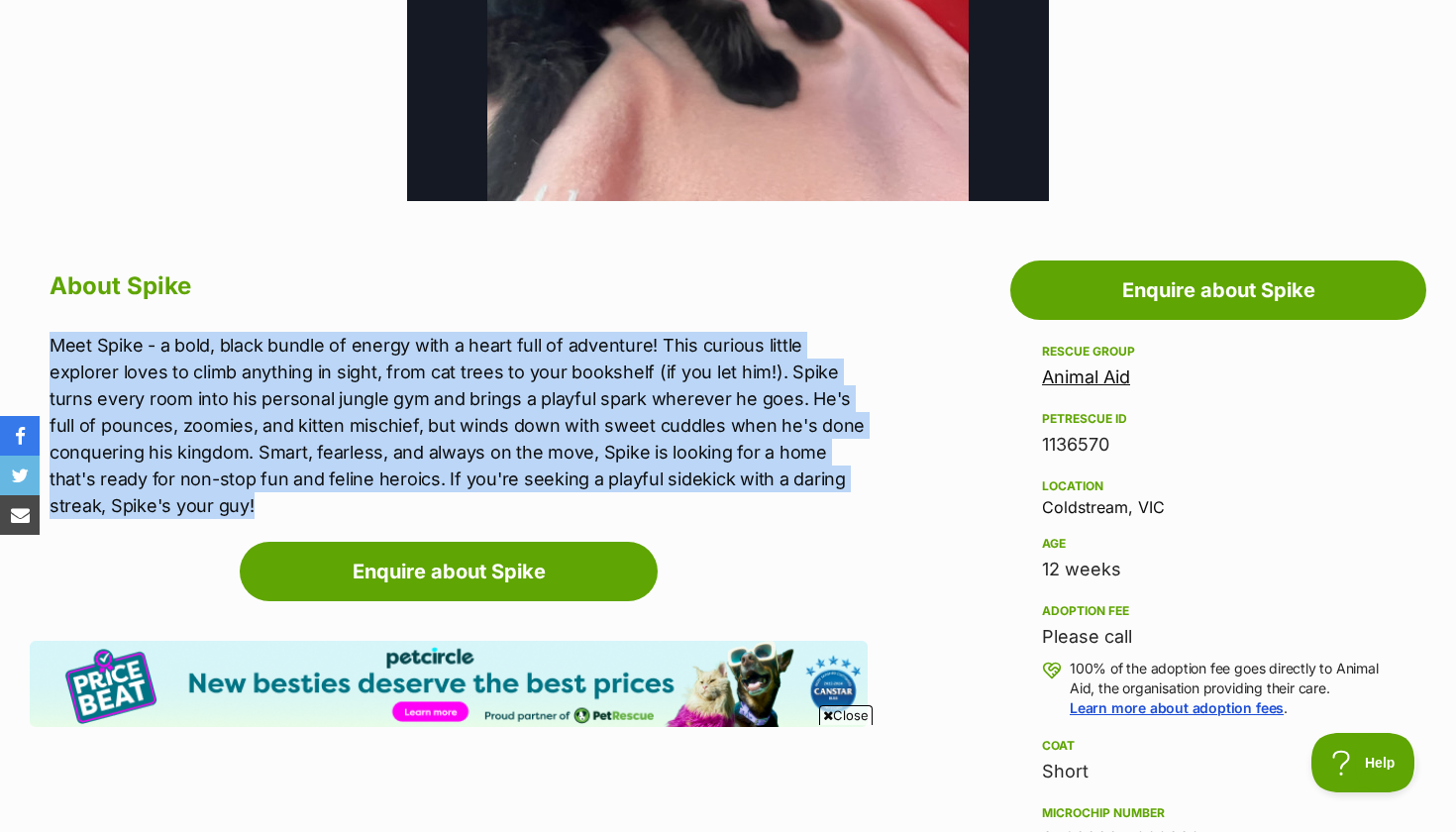 drag, startPoint x: 261, startPoint y: 507, endPoint x: 52, endPoint y: 348, distance: 262.6062 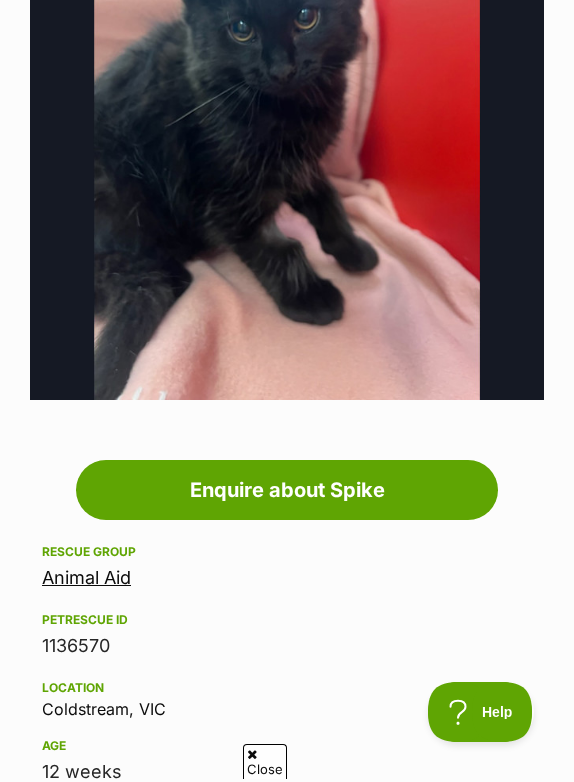 scroll, scrollTop: 467, scrollLeft: 0, axis: vertical 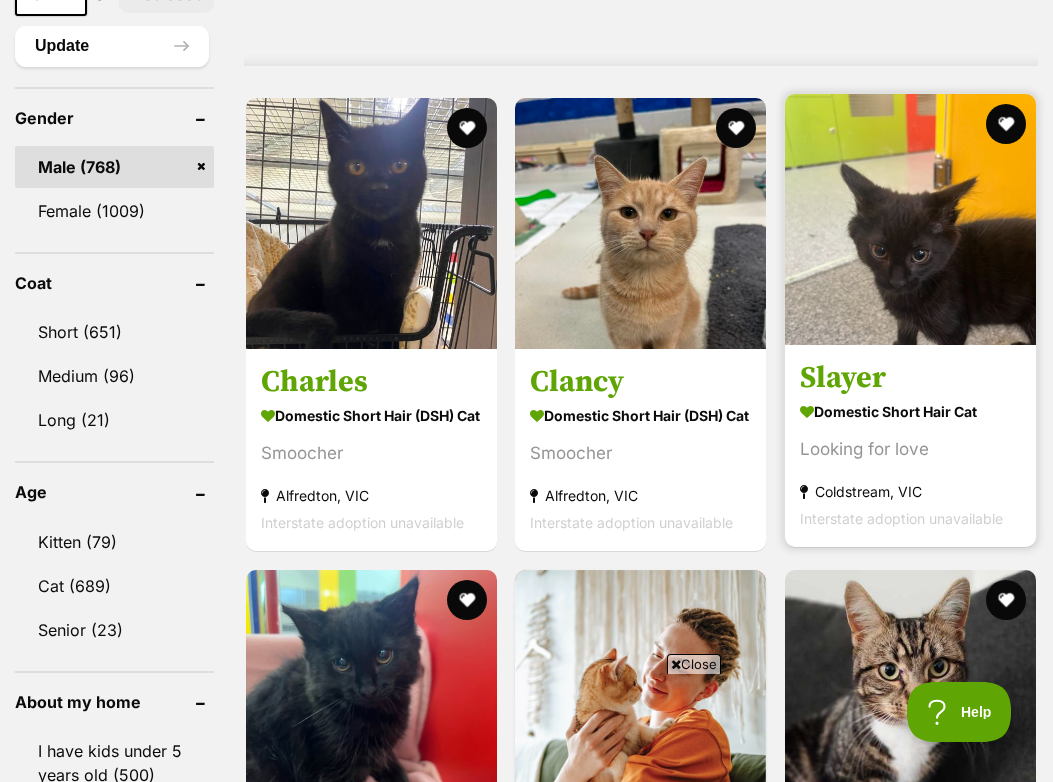click on "Slayer" at bounding box center [910, 378] 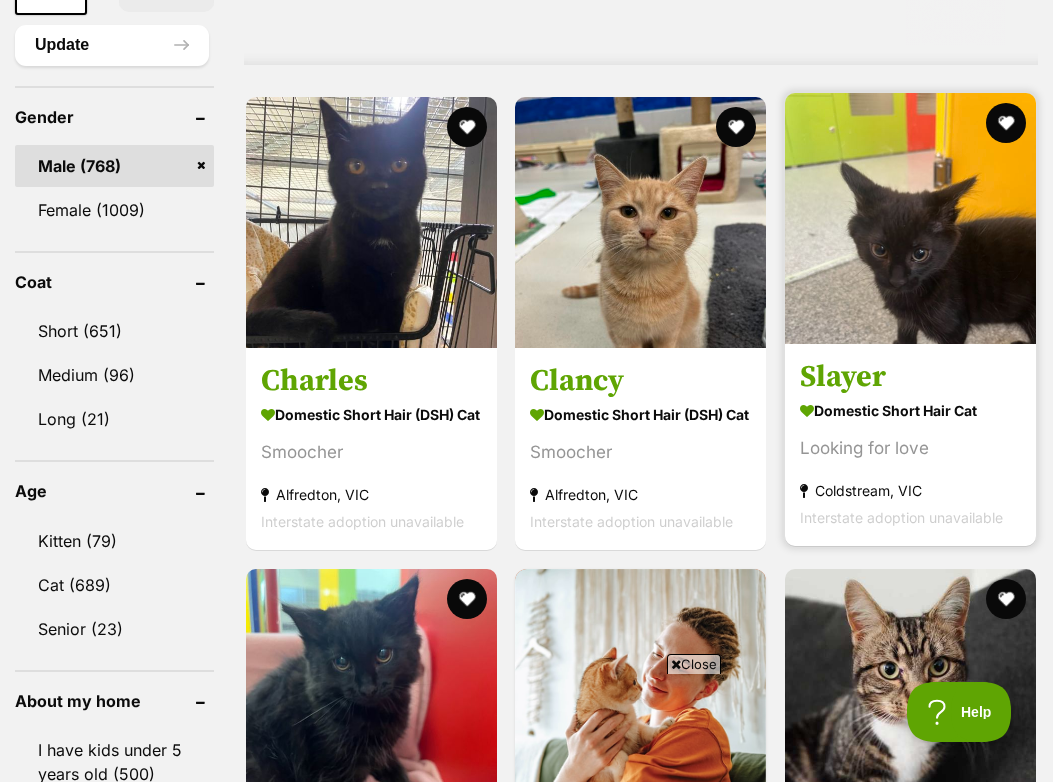 scroll, scrollTop: 0, scrollLeft: 0, axis: both 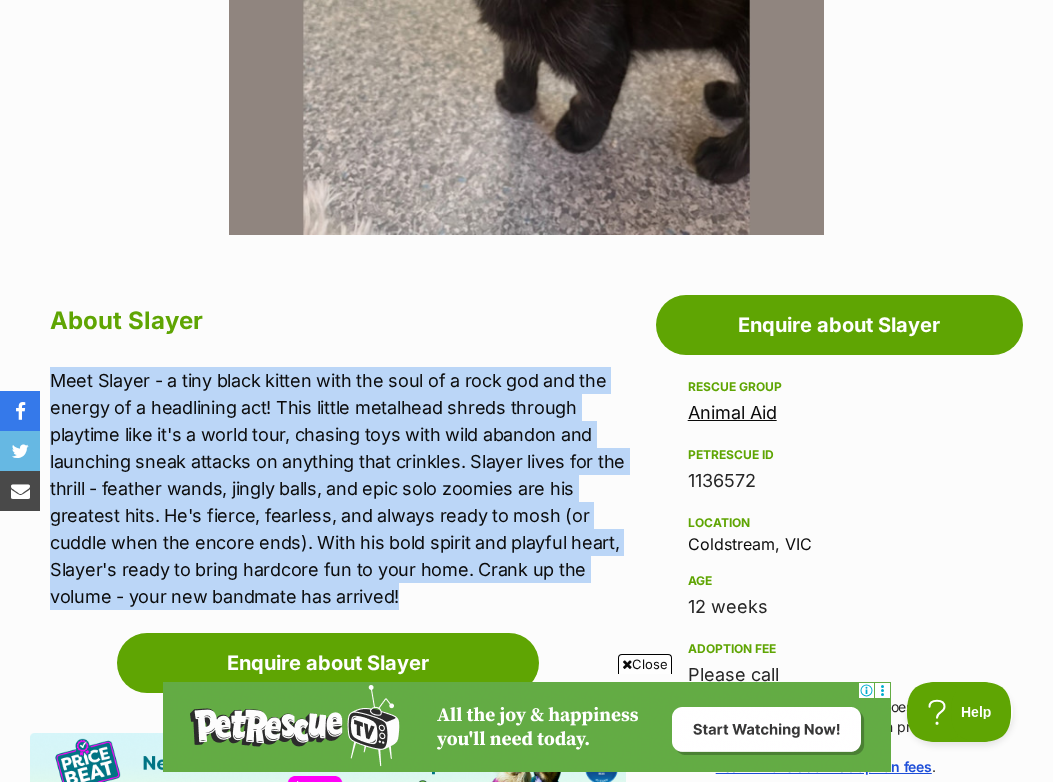 drag, startPoint x: 421, startPoint y: 592, endPoint x: 43, endPoint y: 373, distance: 436.8581 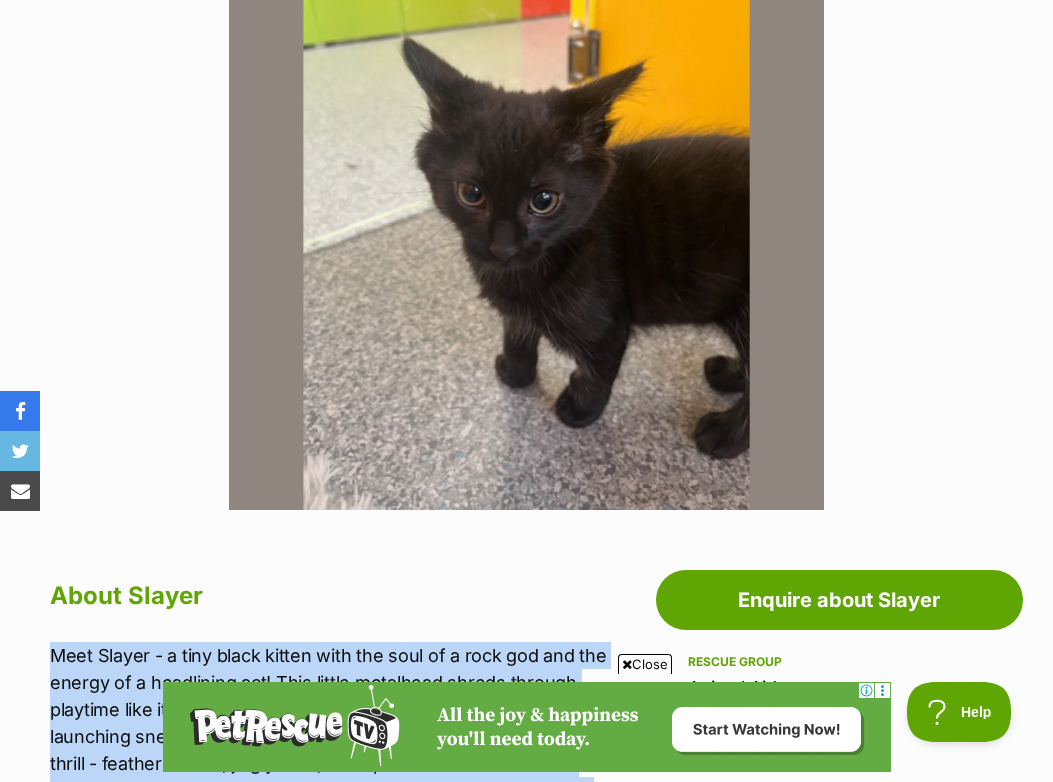 scroll, scrollTop: 0, scrollLeft: 0, axis: both 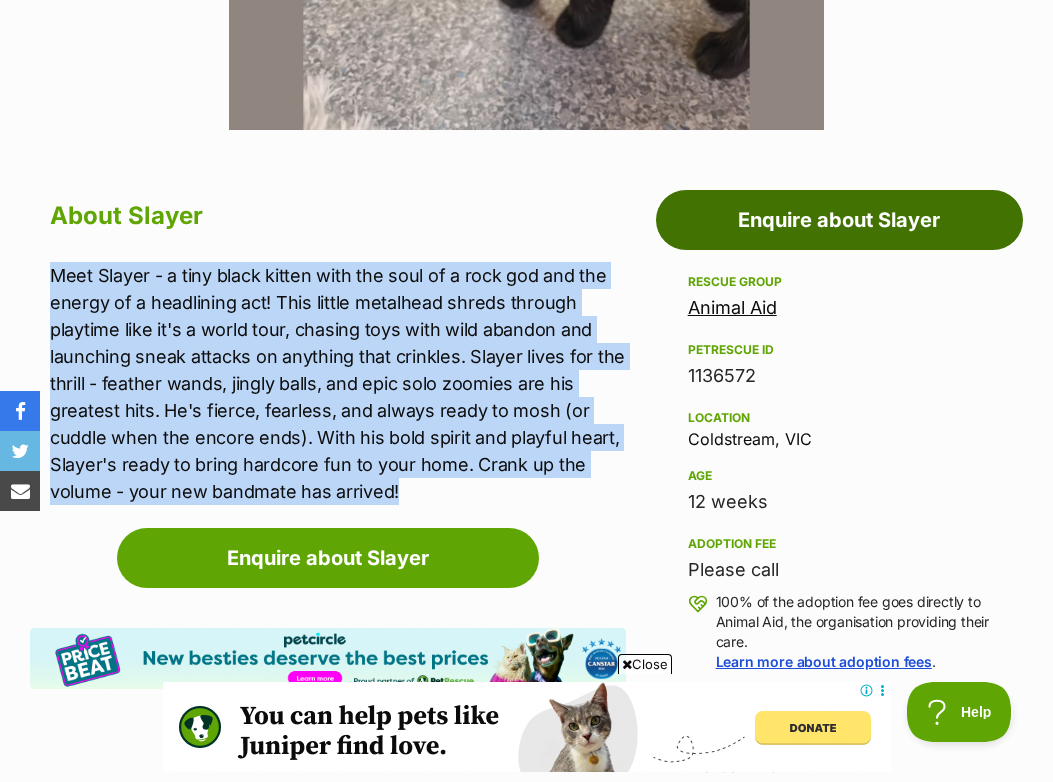 click on "Enquire about Slayer" at bounding box center [839, 220] 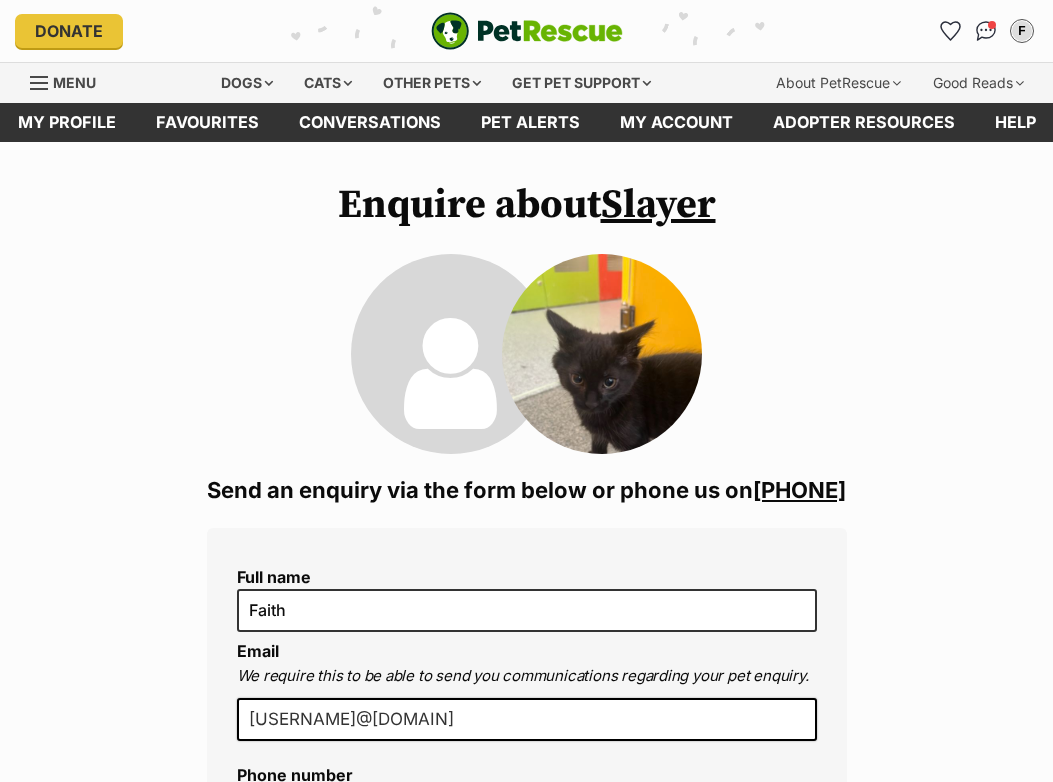 scroll, scrollTop: 0, scrollLeft: 0, axis: both 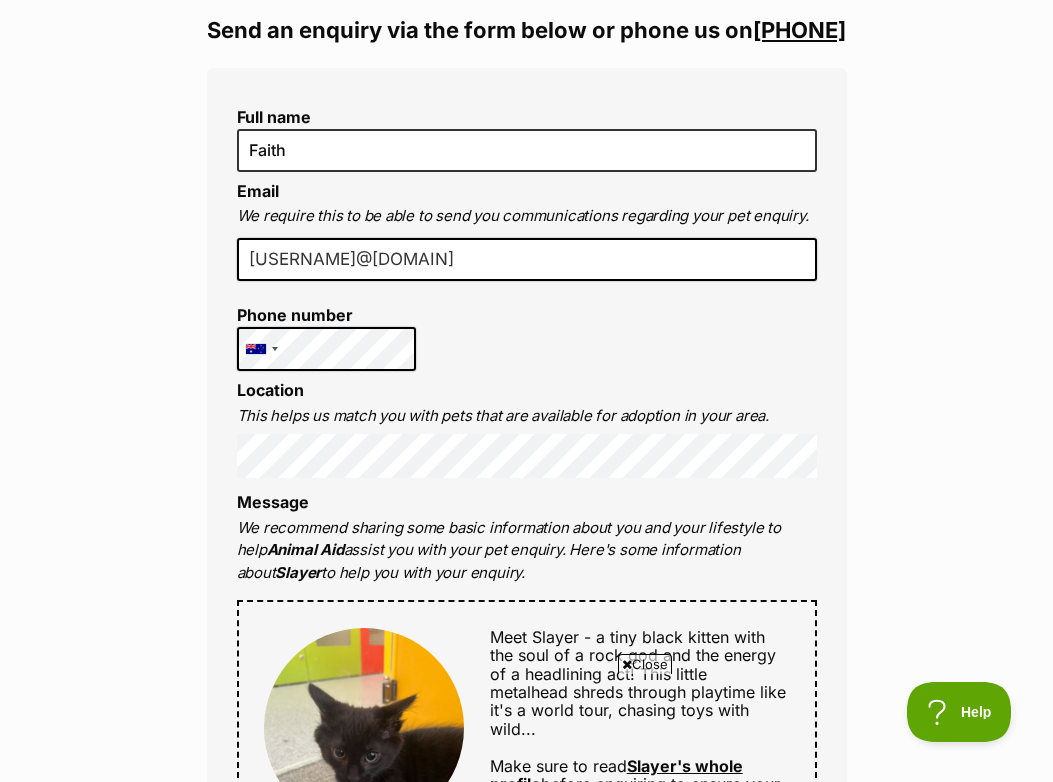 click on "Full name [FIRST] [LAST]
Email
We require this to be able to send you communications regarding your pet enquiry.
[USERNAME]@[DOMAIN]
Phone number United States +1 United Kingdom +44 Afghanistan (‫[COUNTRY]‬‎) +93 Albania (Shqipëri) +355 Algeria (‫[COUNTRY]‬‎) +213 American Samoa +1684 Andorra +376 Angola +244 Anguilla +1264 Antigua and Barbuda +1268 Argentina +54 Armenia (Հայաստան) +374 Aruba +297 Australia +61 Austria (Österreich) +43 Azerbaijan (Azərbaycan) +994 Bahamas +1242 Bahrain (‫[COUNTRY]‬‎) +973 Bangladesh (বাংলাদেশ) +880 Barbados +1246 Belarus (Беларусь) +375 Belgium (België) +32 Belize +501 Benin (Bénin) +229 Bermuda +1441 Bhutan (འབྲུག) +975 Bolivia +591 Bosnia and Herzegovina (Босна и Херцеговина) +387 Botswana +267 Brazil (Brasil) +55 British Indian Ocean Territory +246 British Virgin Islands +1284 Brunei +673 Bulgaria (България) +359 Burkina Faso +226 Burundi (Uburundi) +1" at bounding box center [527, 740] 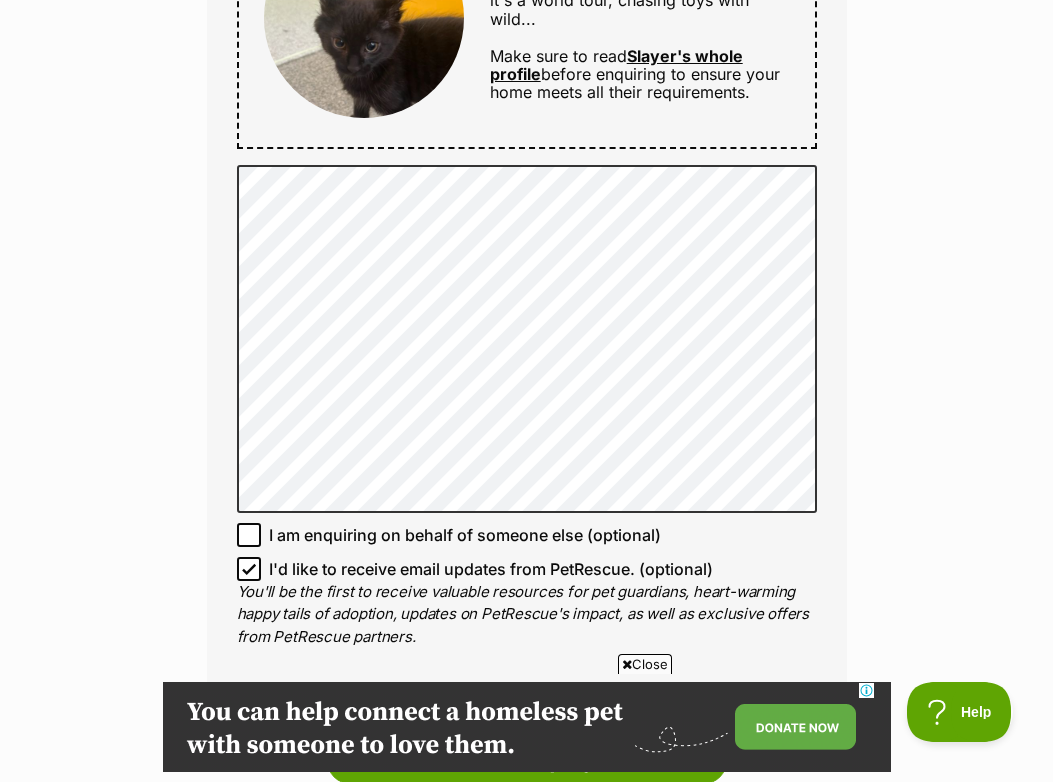 scroll, scrollTop: 0, scrollLeft: 0, axis: both 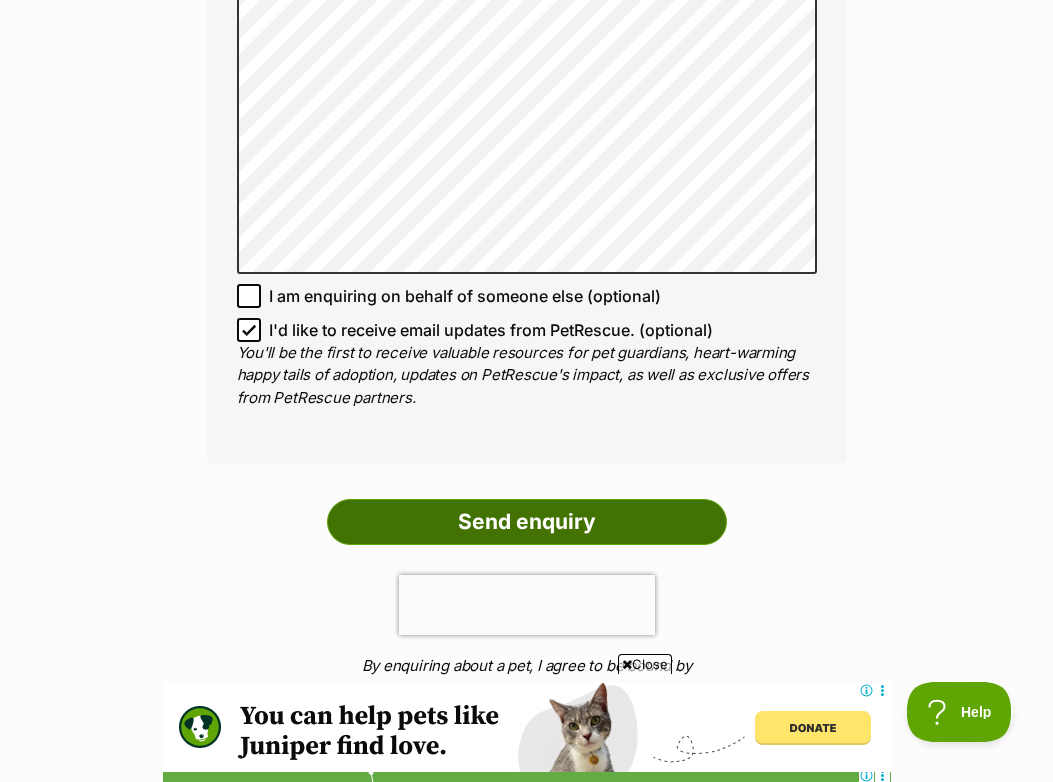click on "Send enquiry" at bounding box center [527, 522] 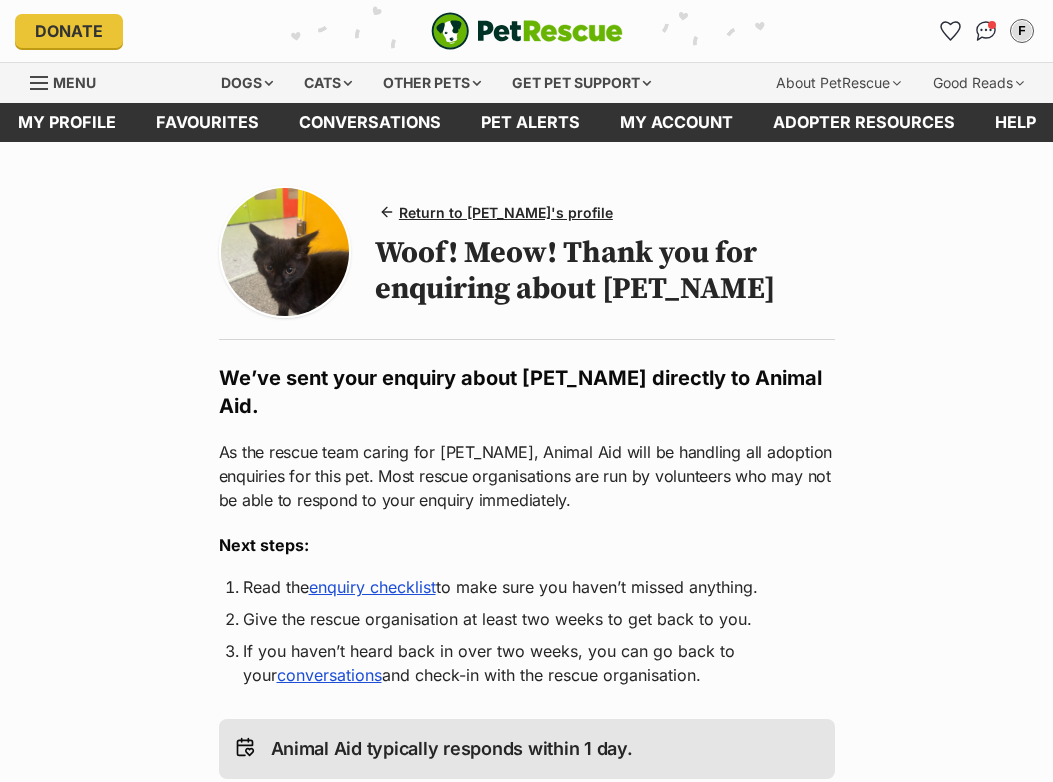 scroll, scrollTop: 0, scrollLeft: 0, axis: both 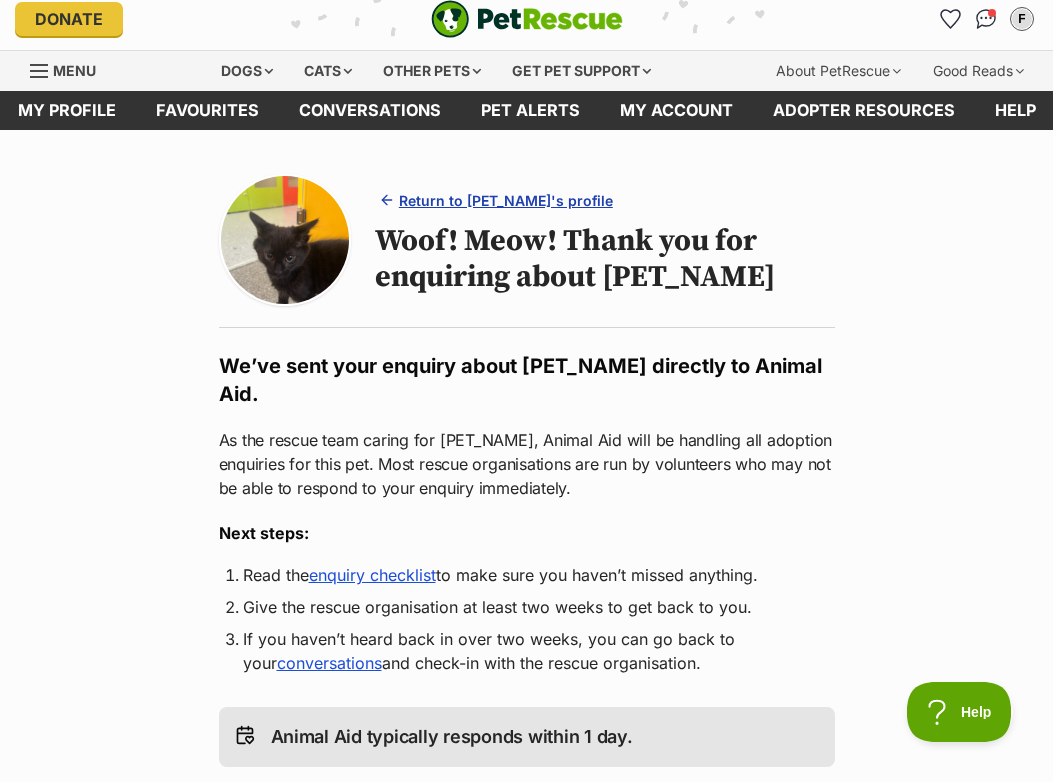 click on "Return to Slayer's profile" at bounding box center [506, 200] 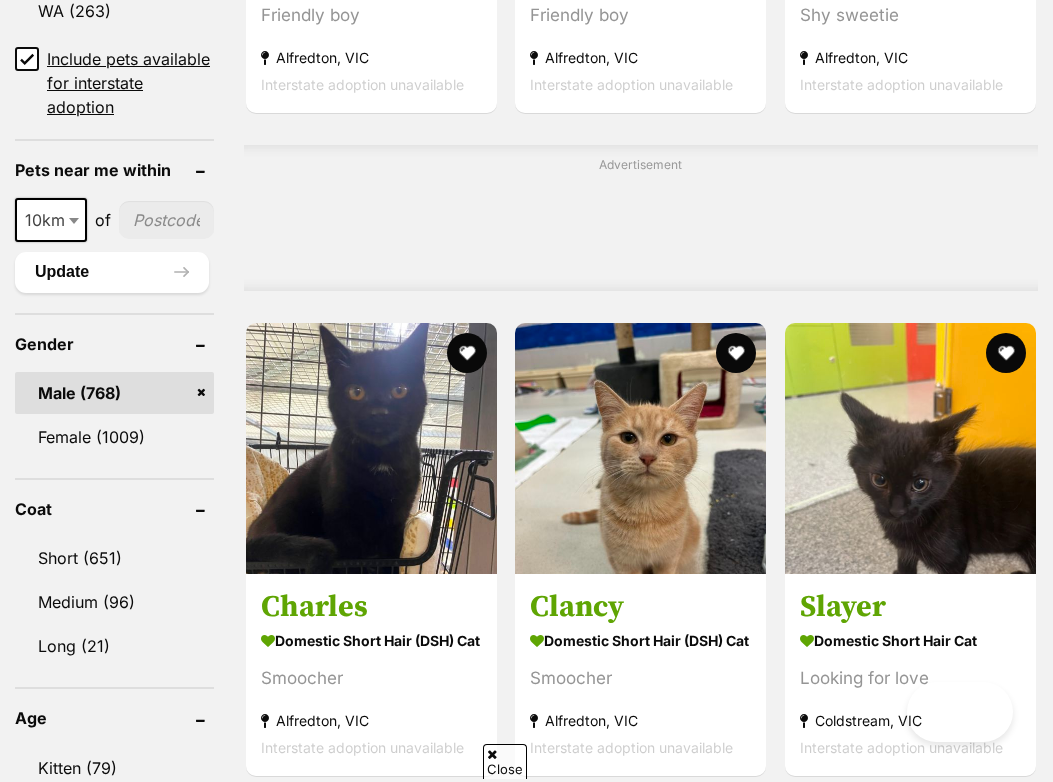 scroll, scrollTop: 1381, scrollLeft: 0, axis: vertical 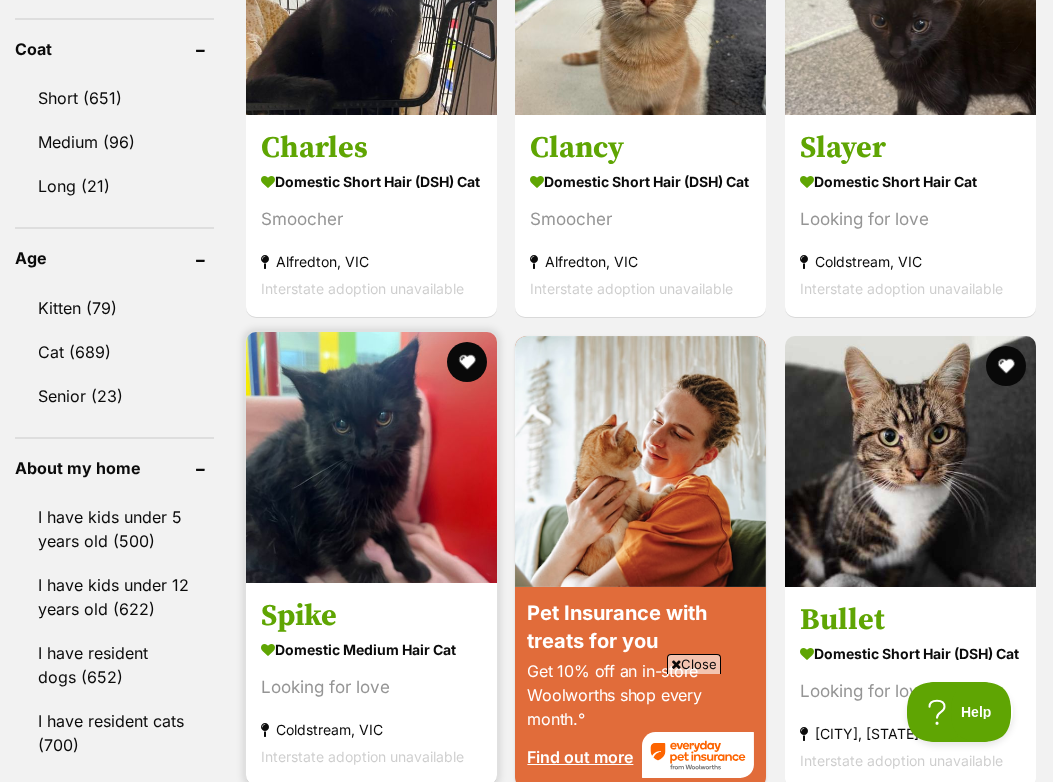 click at bounding box center (371, 457) 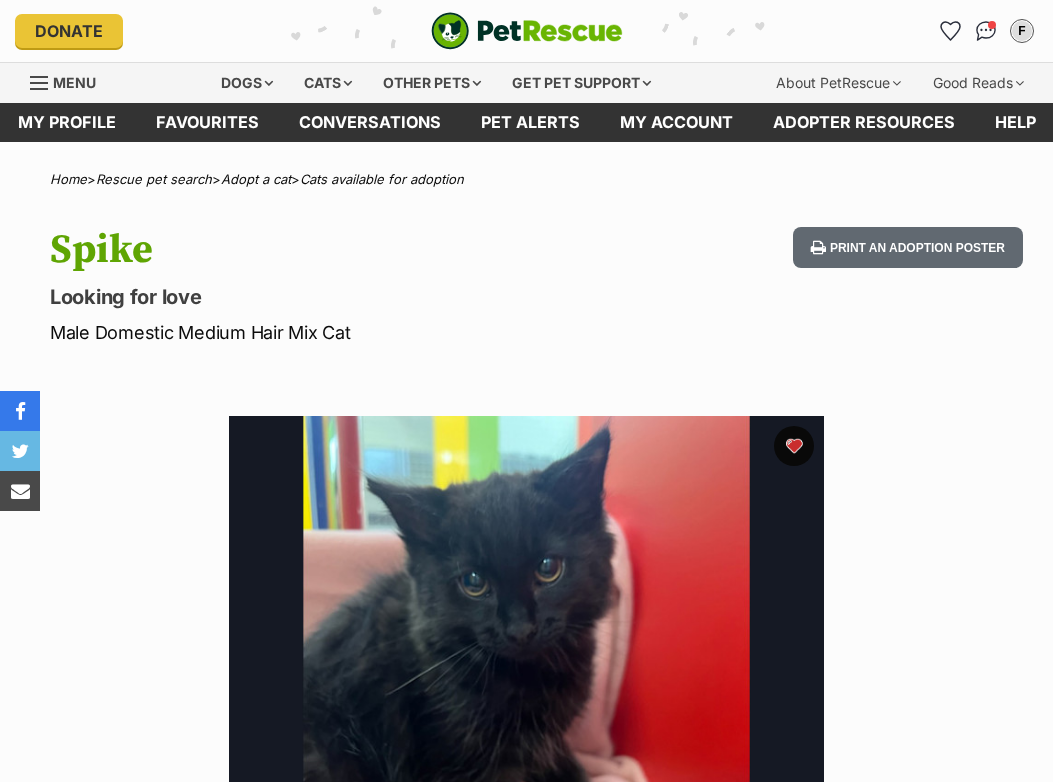 scroll, scrollTop: 0, scrollLeft: 0, axis: both 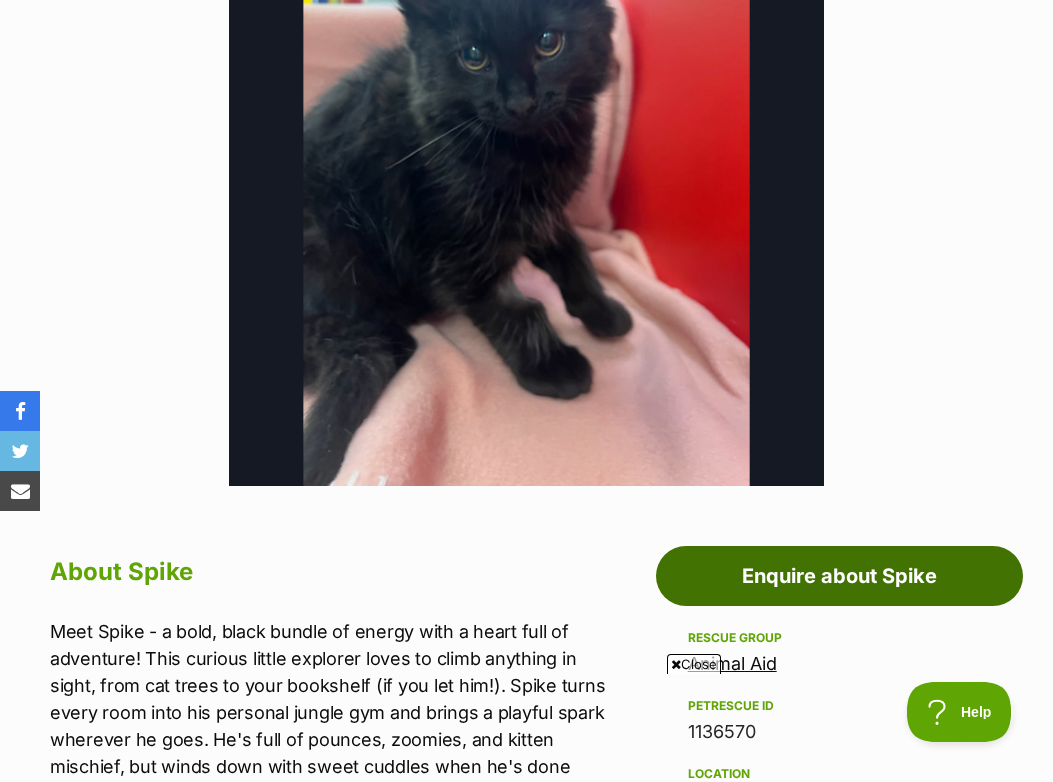 click on "Enquire about Spike" at bounding box center [839, 576] 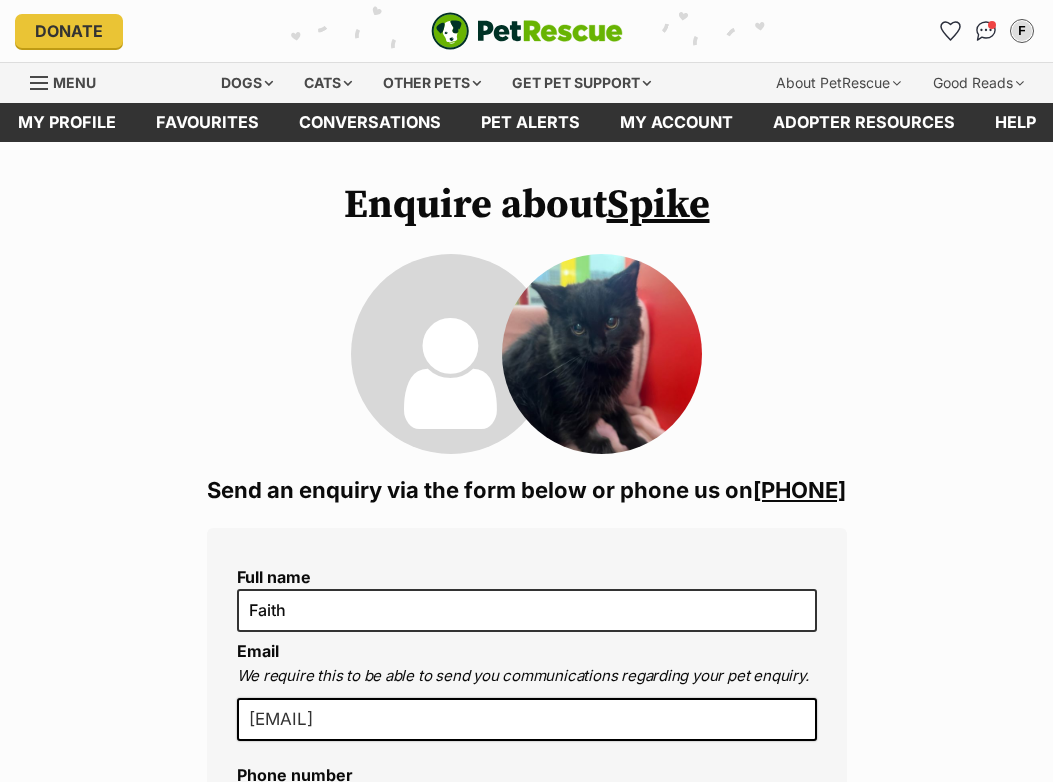 scroll, scrollTop: 0, scrollLeft: 0, axis: both 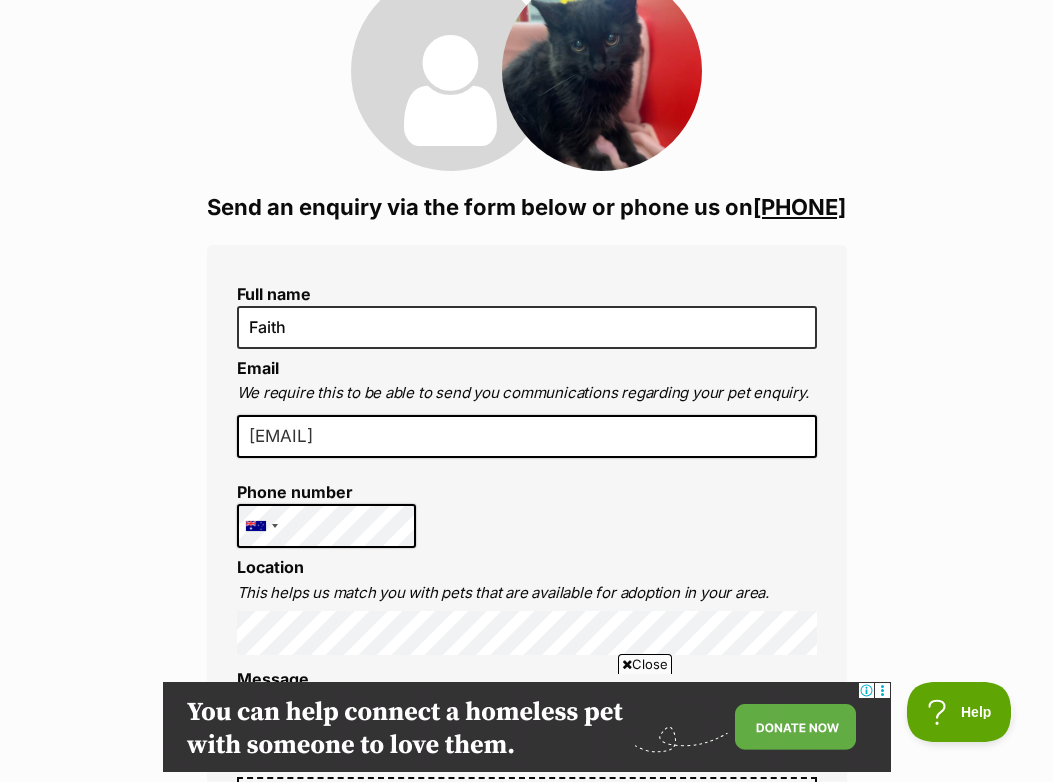click on "Full name Faith
Email
We require this to be able to send you communications regarding your pet enquiry.
fozdemiiir@gmail.com
Phone number United States +1 United Kingdom +44 Afghanistan (‫افغانستان‬‎) +93 Albania (Shqipëri) +355 Algeria (‫الجزائر‬‎) +213 American Samoa +1684 Andorra +376 Angola +244 Anguilla +1264 Antigua and Barbuda +1268 Argentina +54 Armenia (Հայաստան) +374 Aruba +297 Australia +61 Austria (Österreich) +43 Azerbaijan (Azərbaycan) +994 Bahamas +1242 Bahrain (‫البحرين‬‎) +973 Bangladesh (বাংলাদেশ) +880 Barbados +1246 Belarus (Беларусь) +375 Belgium (België) +32 Belize +501 Benin (Bénin) +229 Bermuda +1441 Bhutan (འབྲུག) +975 Bolivia +591 Bosnia and Herzegovina (Босна и Херцеговина) +387 Botswana +267 Brazil (Brasil) +55 British Indian Ocean Territory +246 British Virgin Islands +1284 Brunei +673 Bulgaria (България) +359 Burkina Faso +226 Burundi (Uburundi) +1" at bounding box center [527, 917] 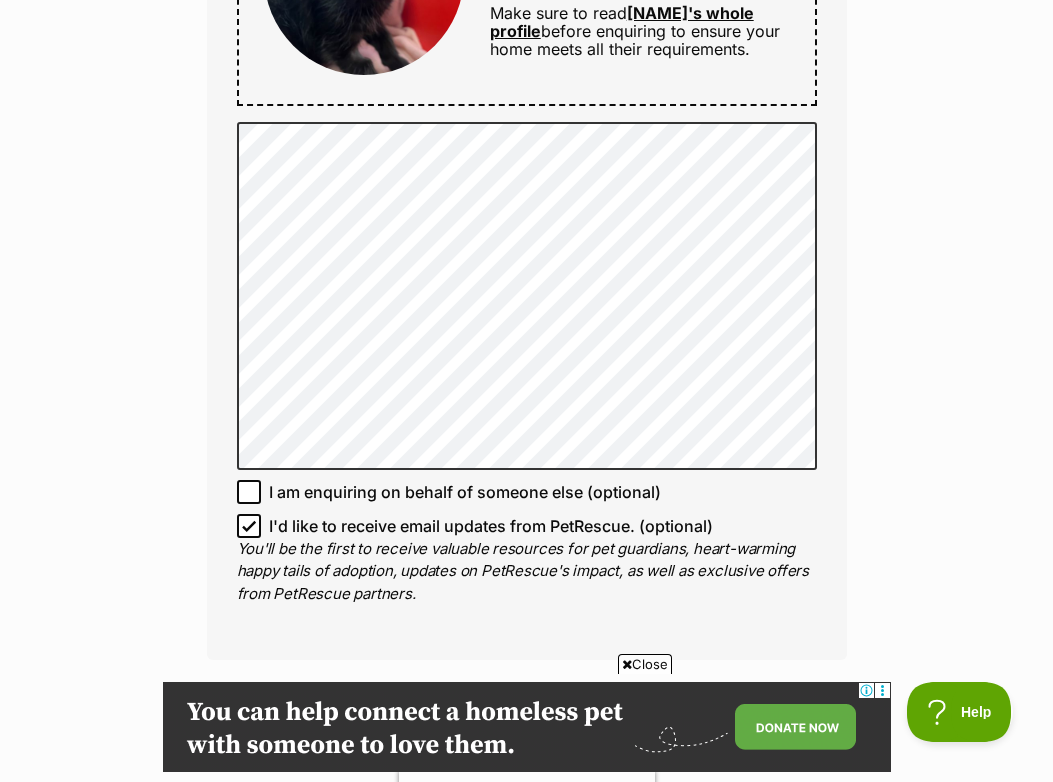 scroll, scrollTop: 1362, scrollLeft: 0, axis: vertical 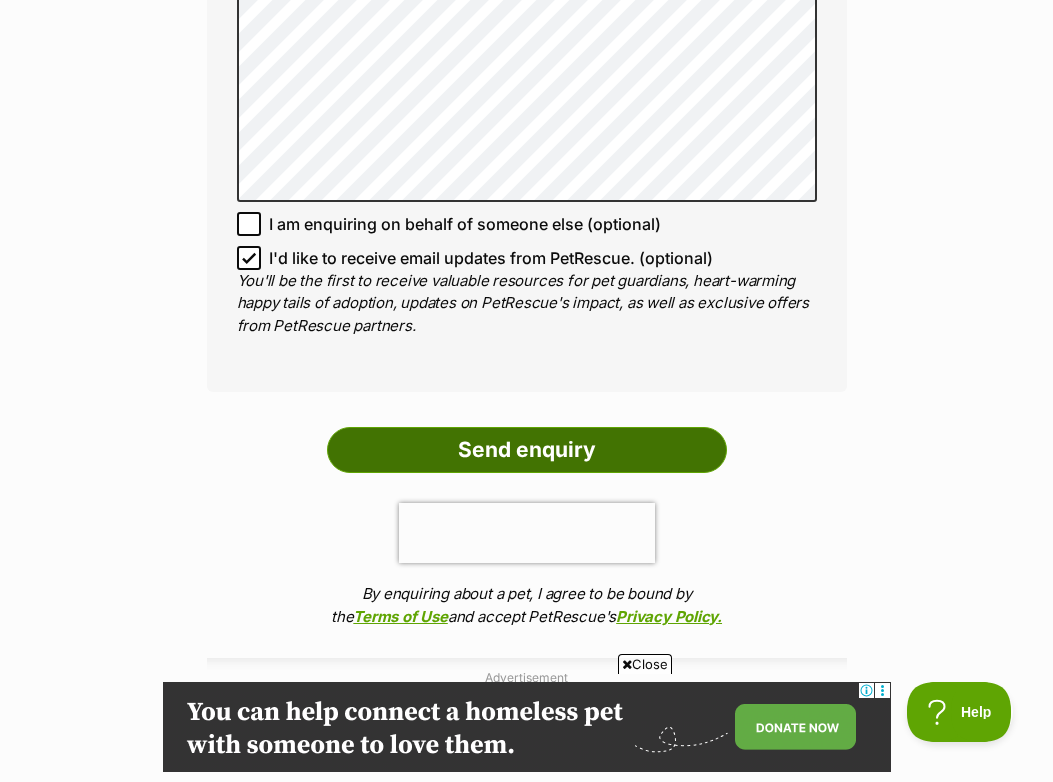 click on "Send enquiry" at bounding box center [527, 450] 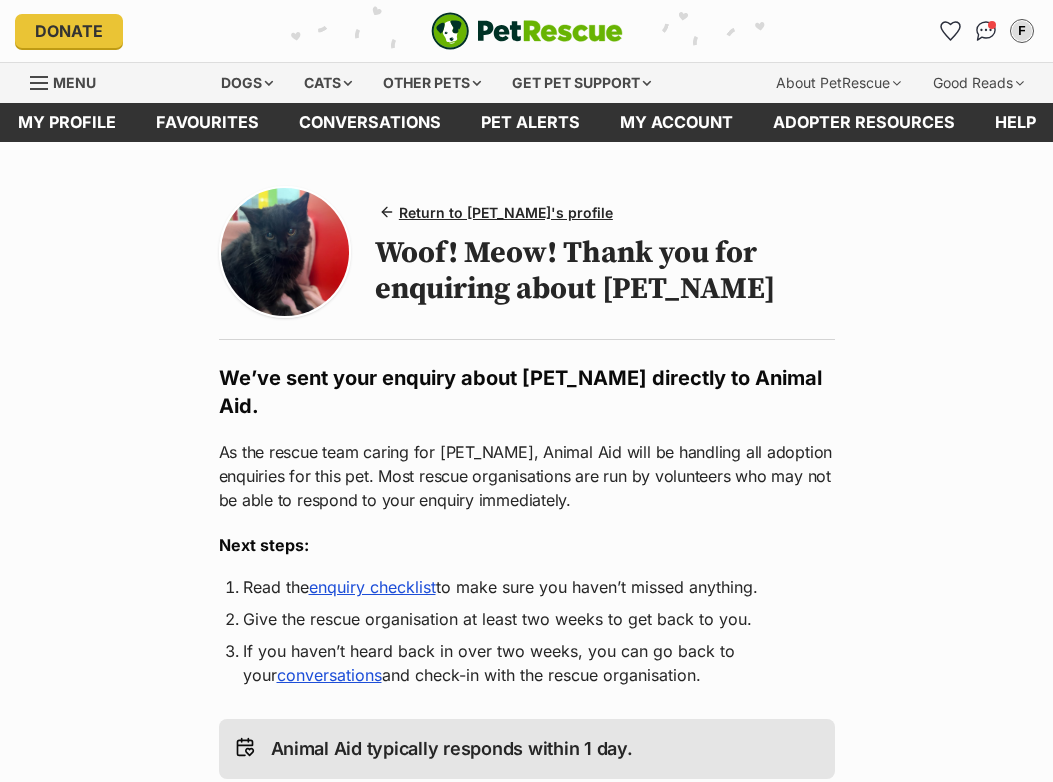 scroll, scrollTop: 0, scrollLeft: 0, axis: both 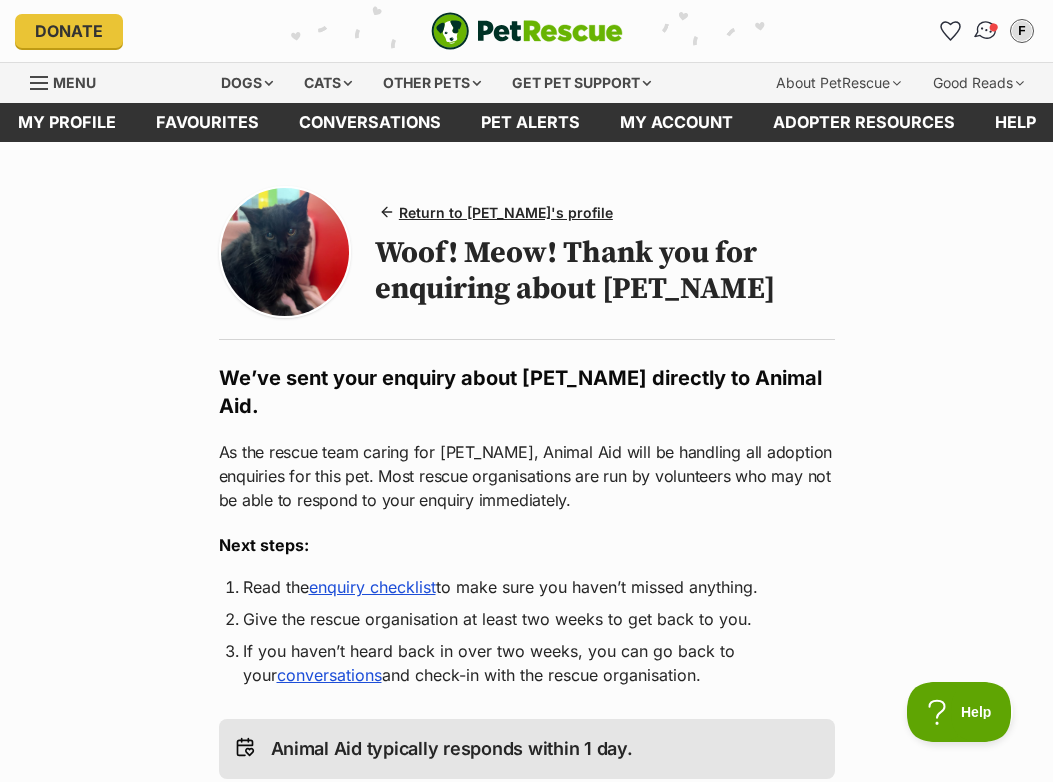 click at bounding box center [985, 30] 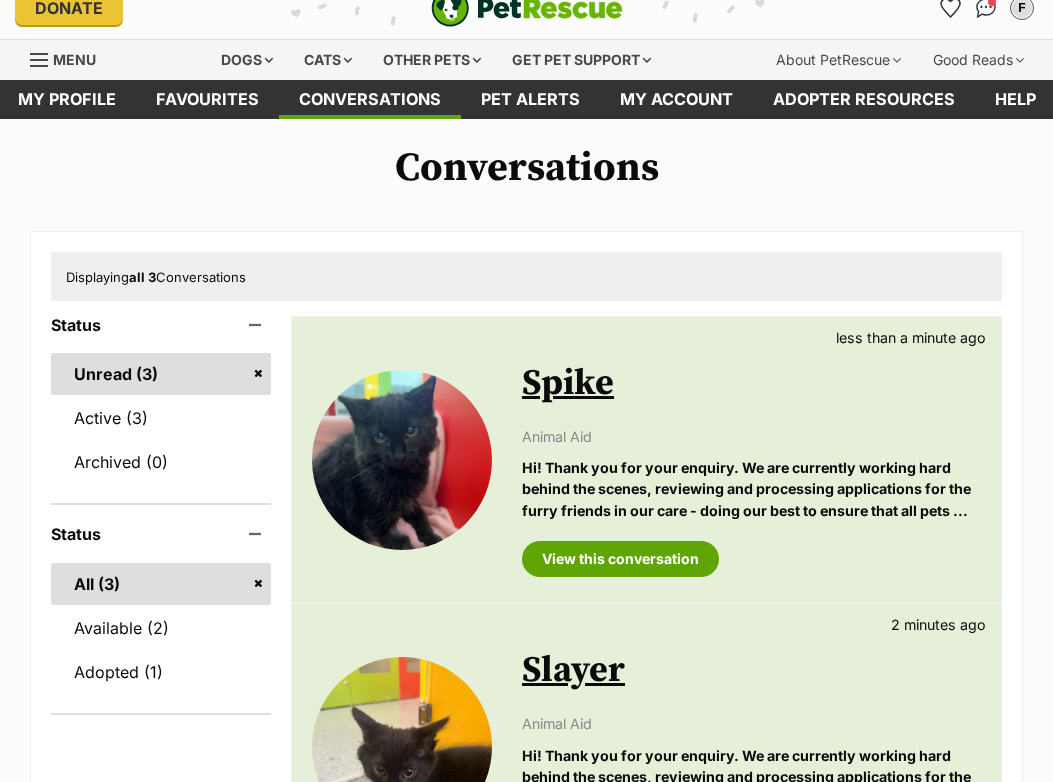 scroll, scrollTop: 90, scrollLeft: 0, axis: vertical 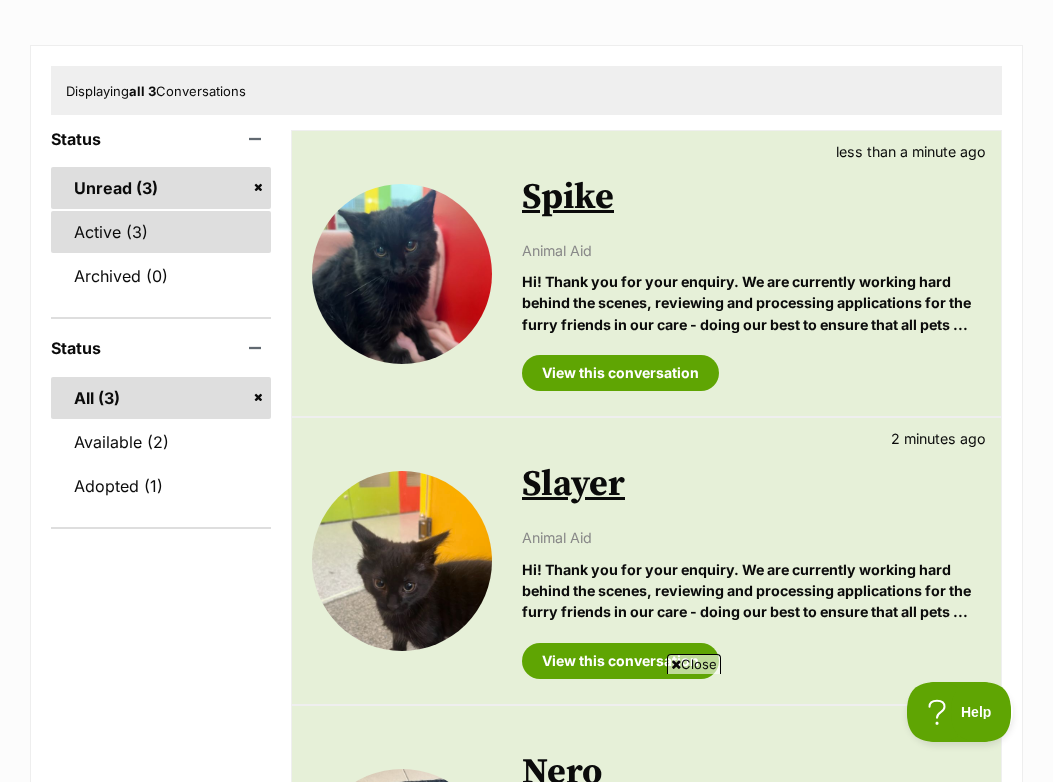 click on "Active (3)" at bounding box center [161, 232] 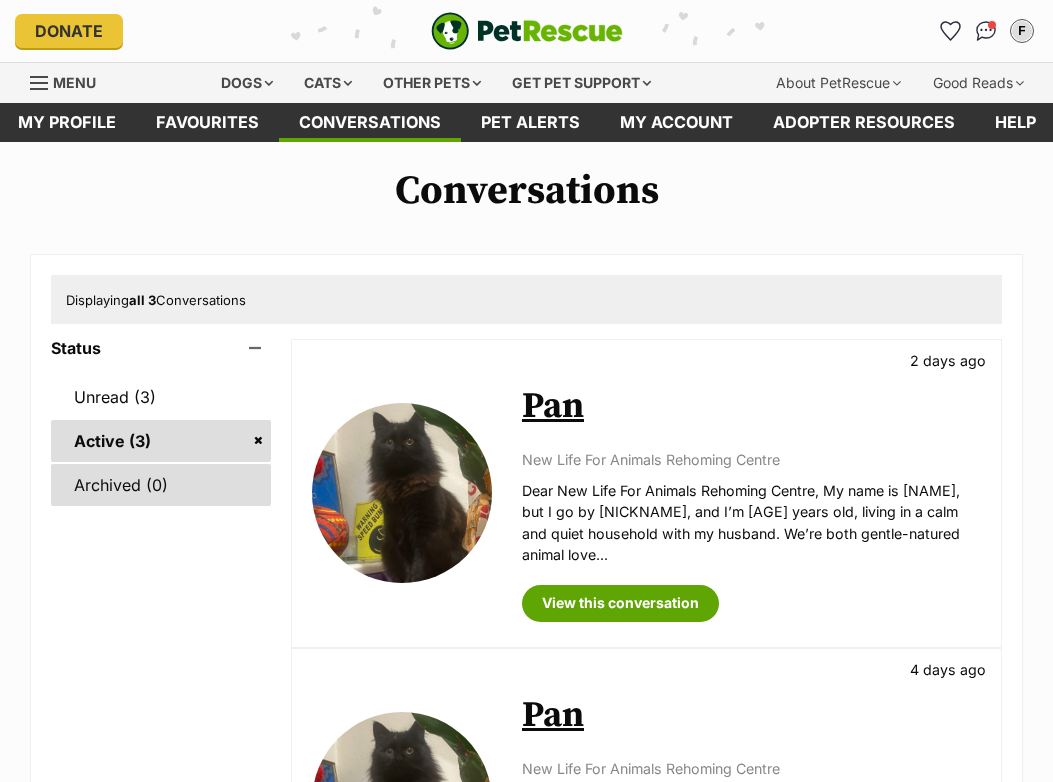 scroll, scrollTop: 0, scrollLeft: 0, axis: both 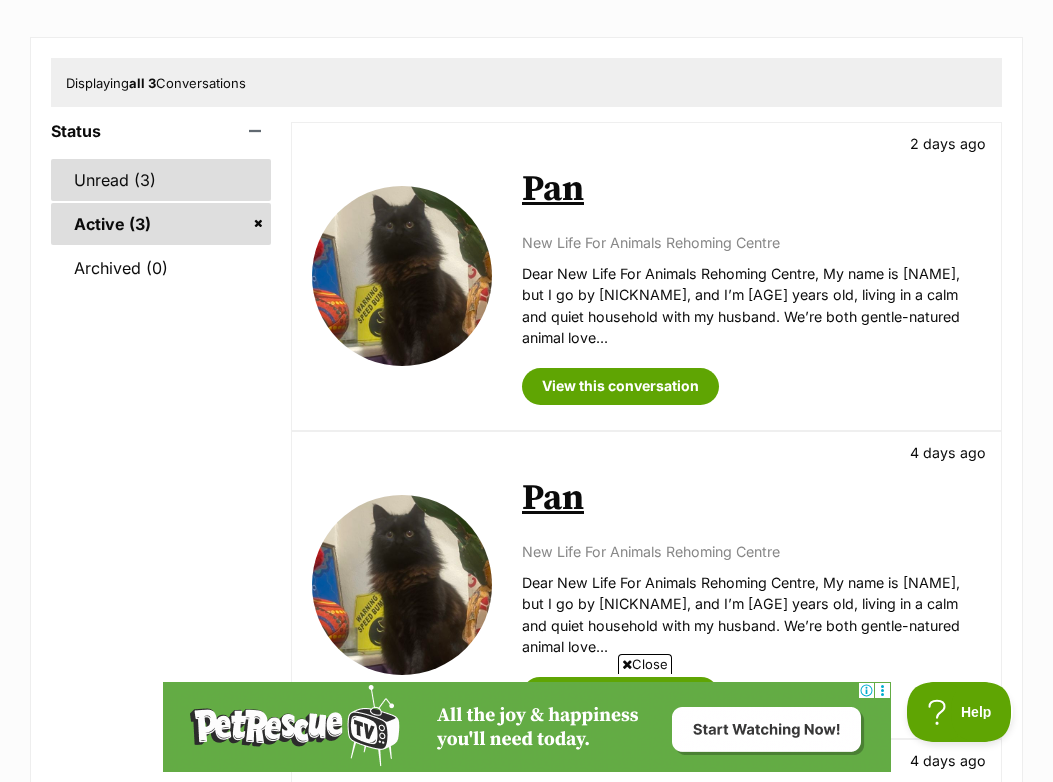 click on "Unread (3)" at bounding box center [161, 180] 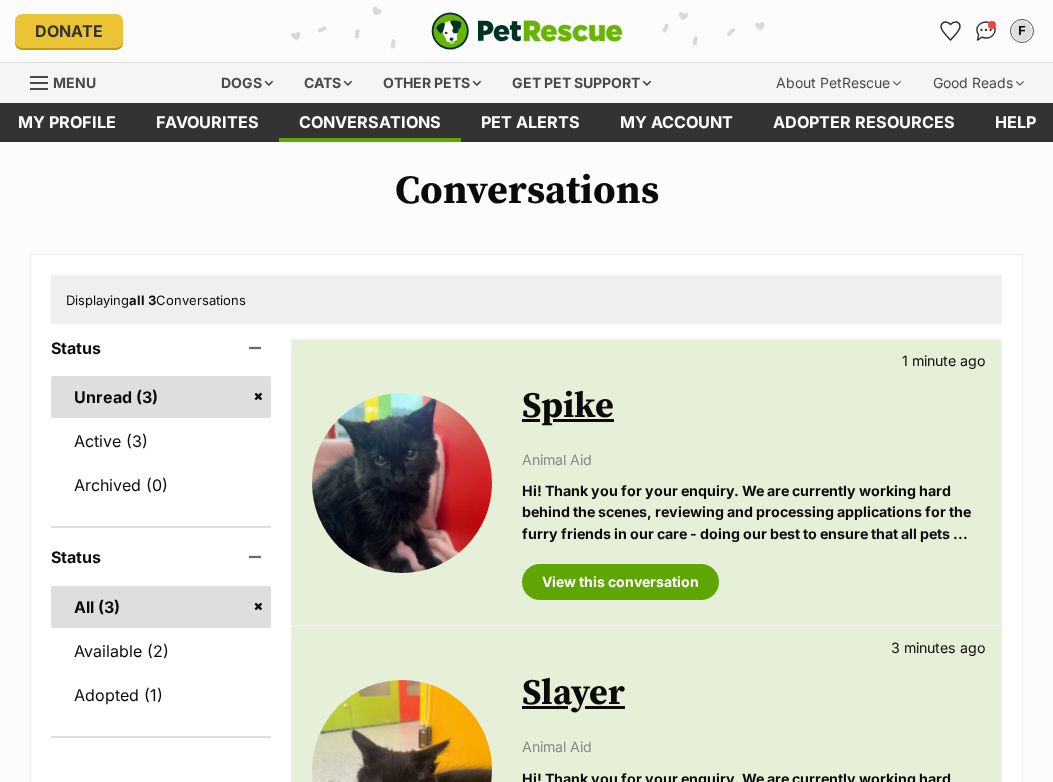 scroll, scrollTop: 0, scrollLeft: 0, axis: both 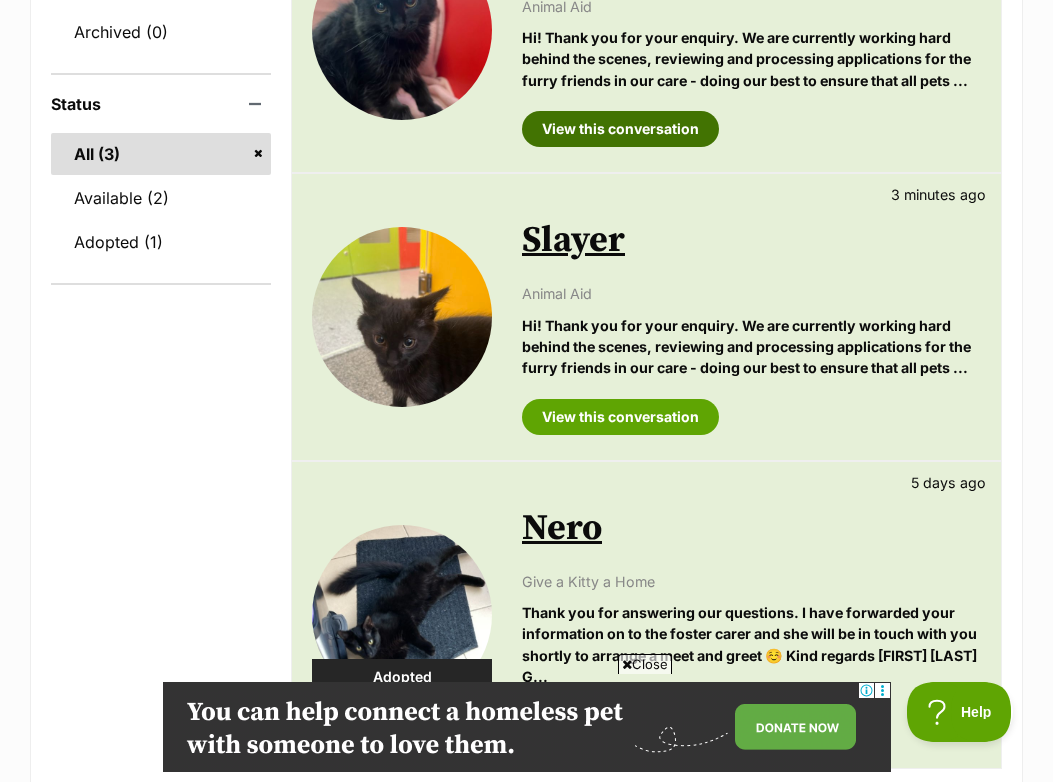 click on "View this conversation" at bounding box center (620, 129) 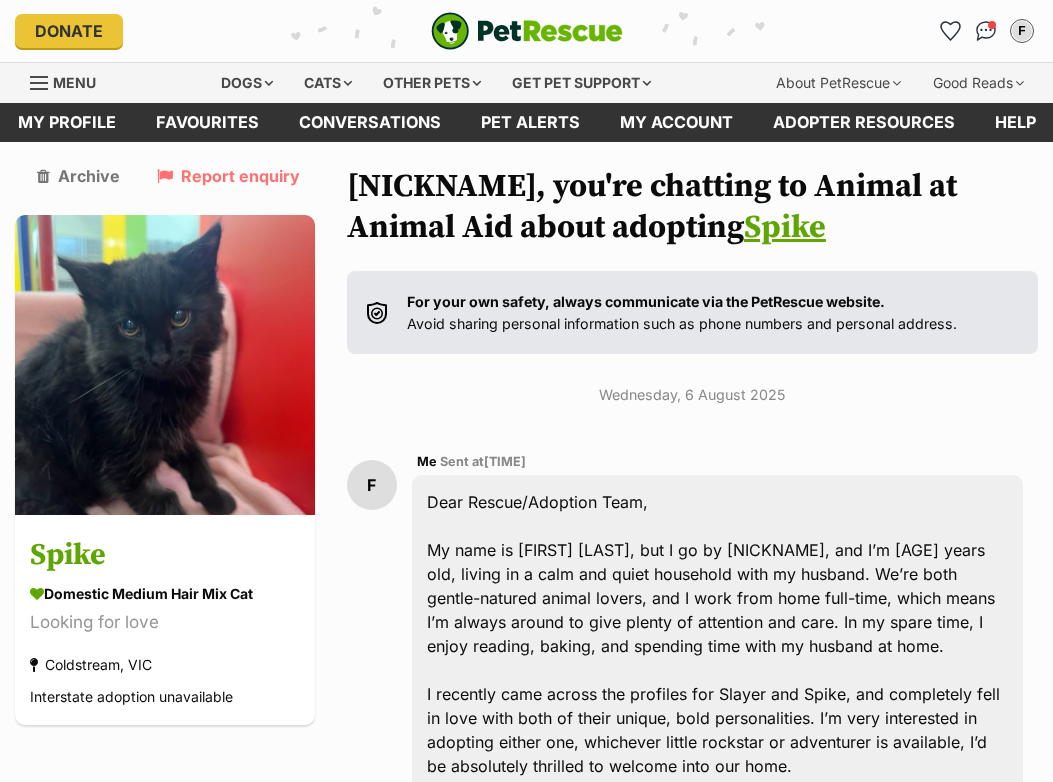 scroll, scrollTop: 1009, scrollLeft: 0, axis: vertical 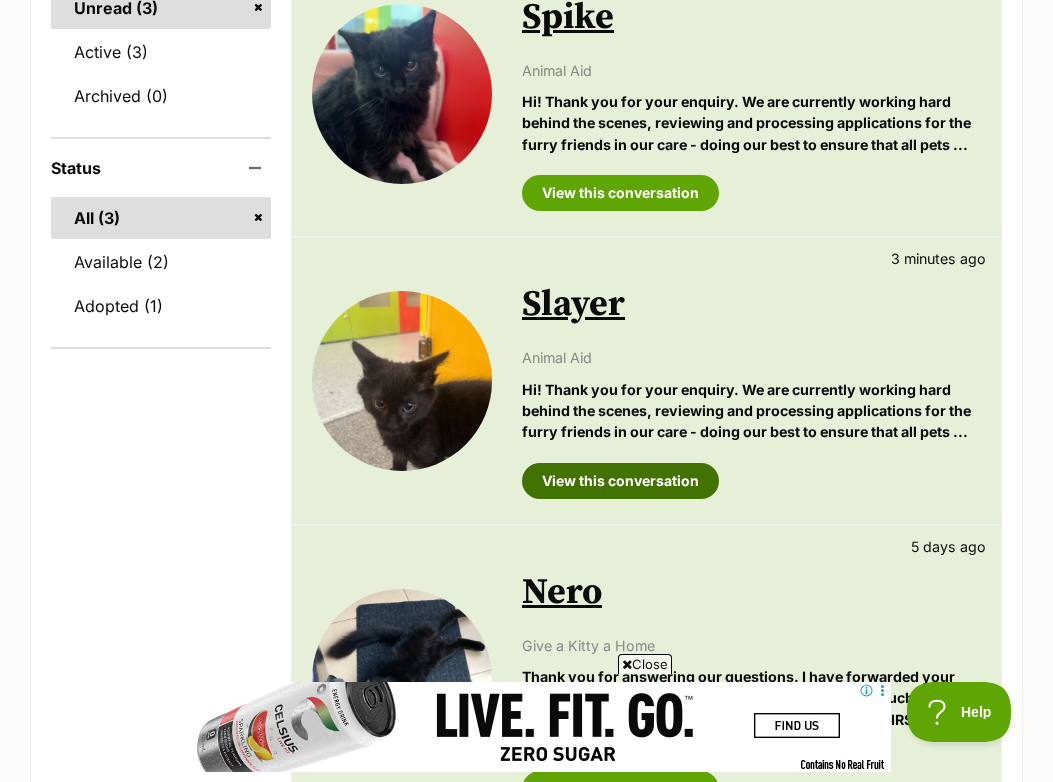 click on "View this conversation" at bounding box center (620, 481) 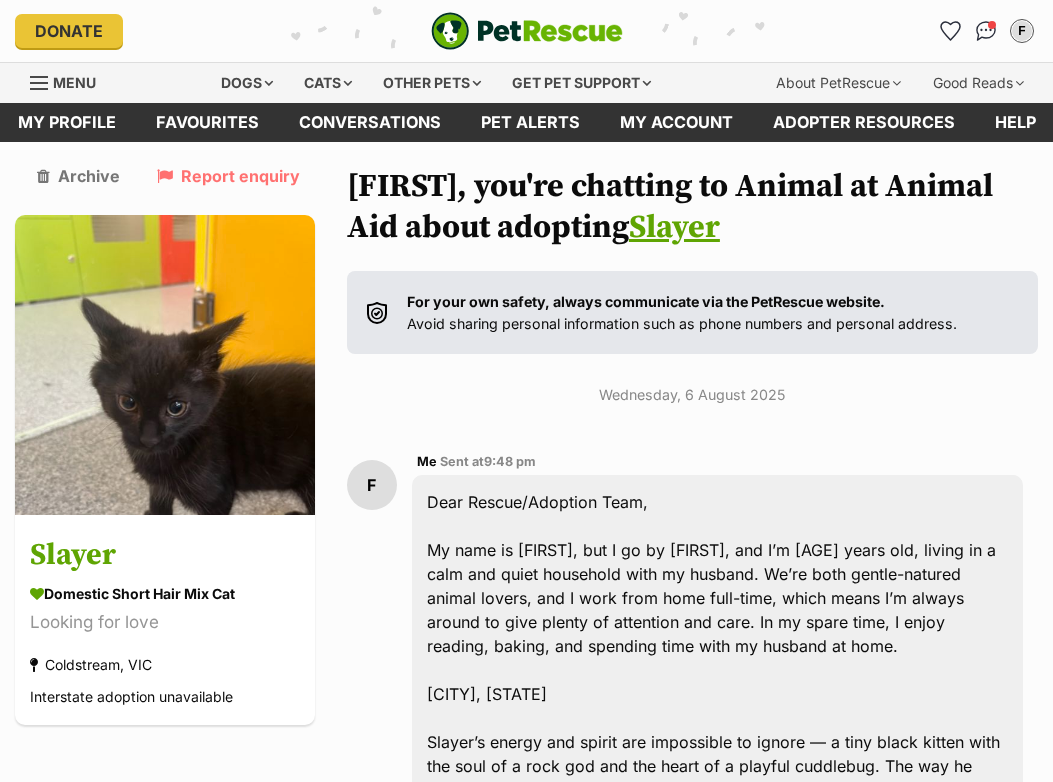 scroll, scrollTop: 1326, scrollLeft: 0, axis: vertical 